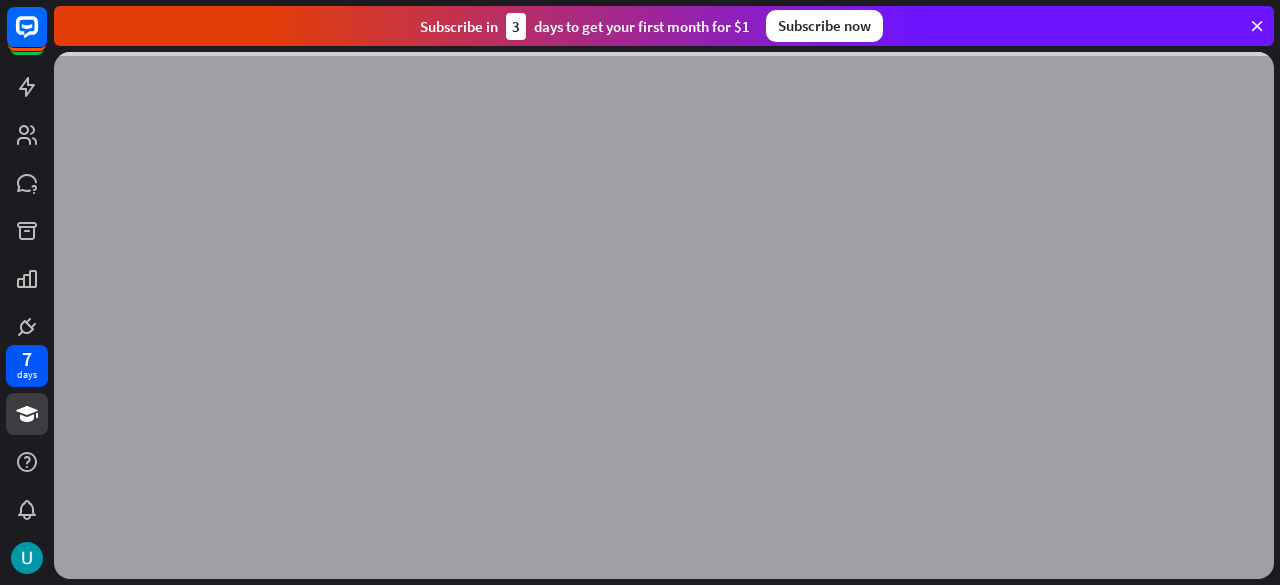 scroll, scrollTop: 0, scrollLeft: 0, axis: both 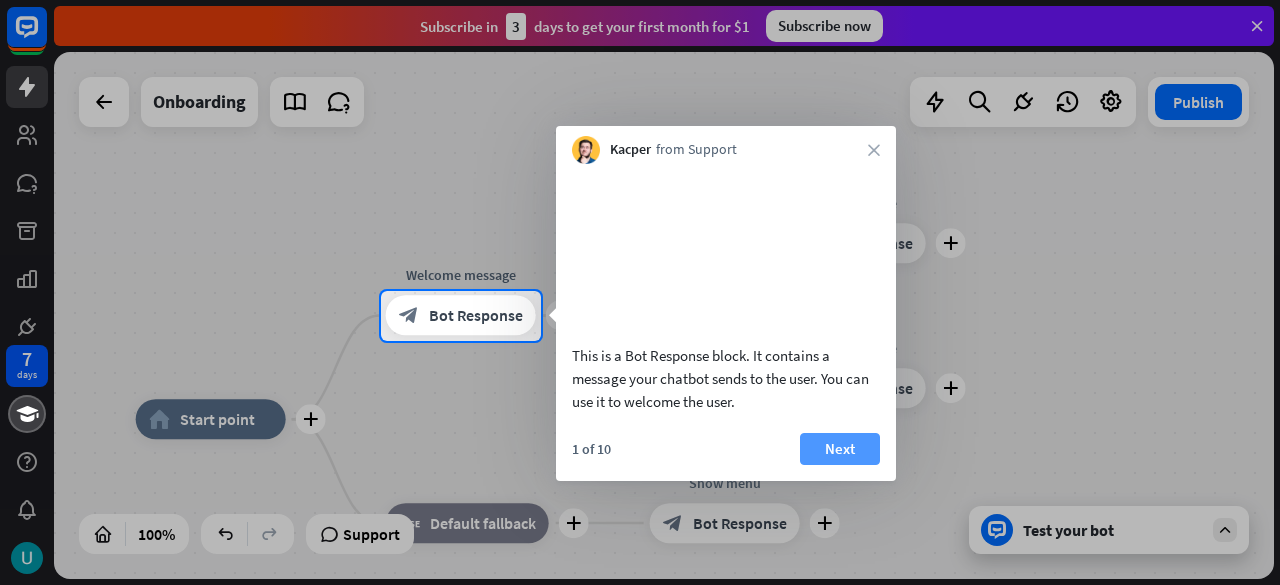 click on "Next" at bounding box center (840, 449) 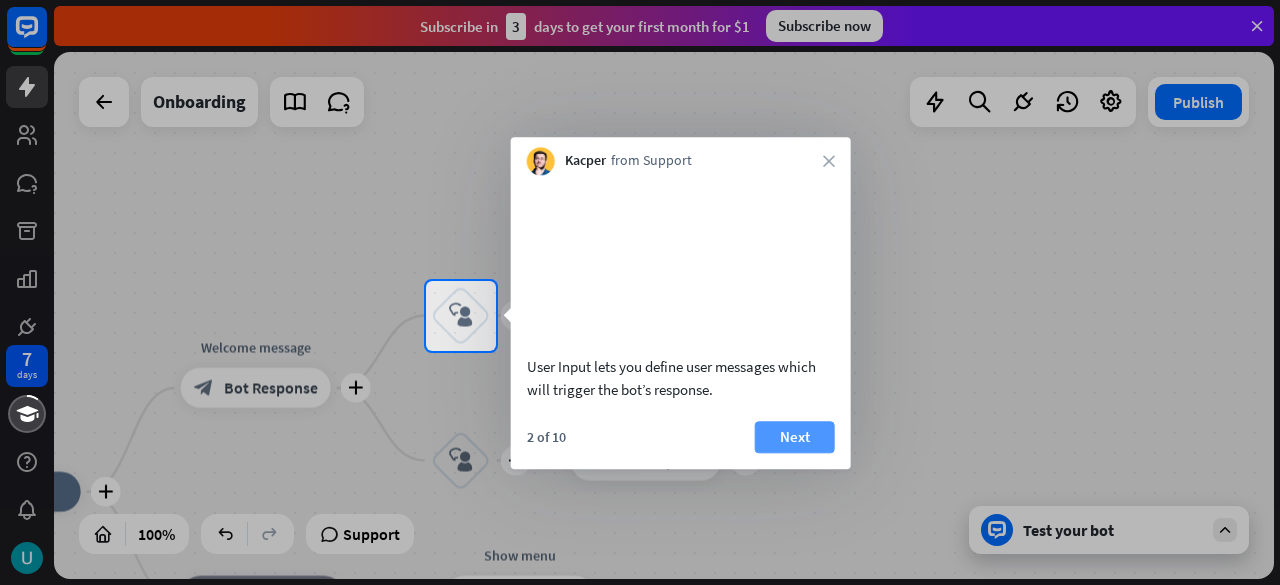 click on "Next" at bounding box center [795, 437] 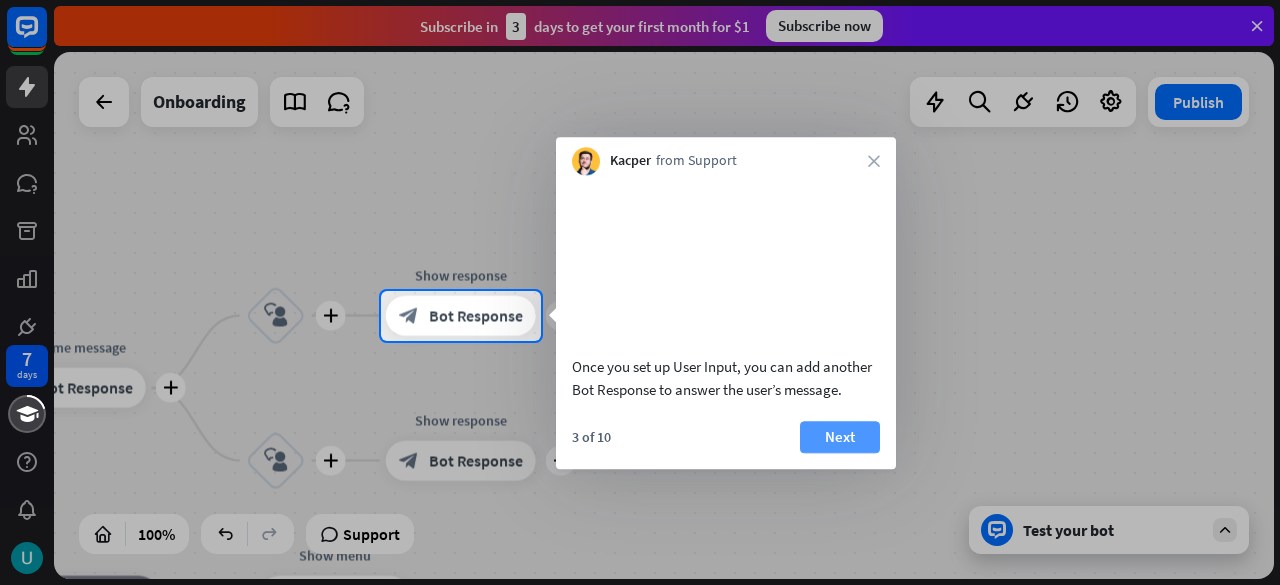 click on "Next" at bounding box center (840, 437) 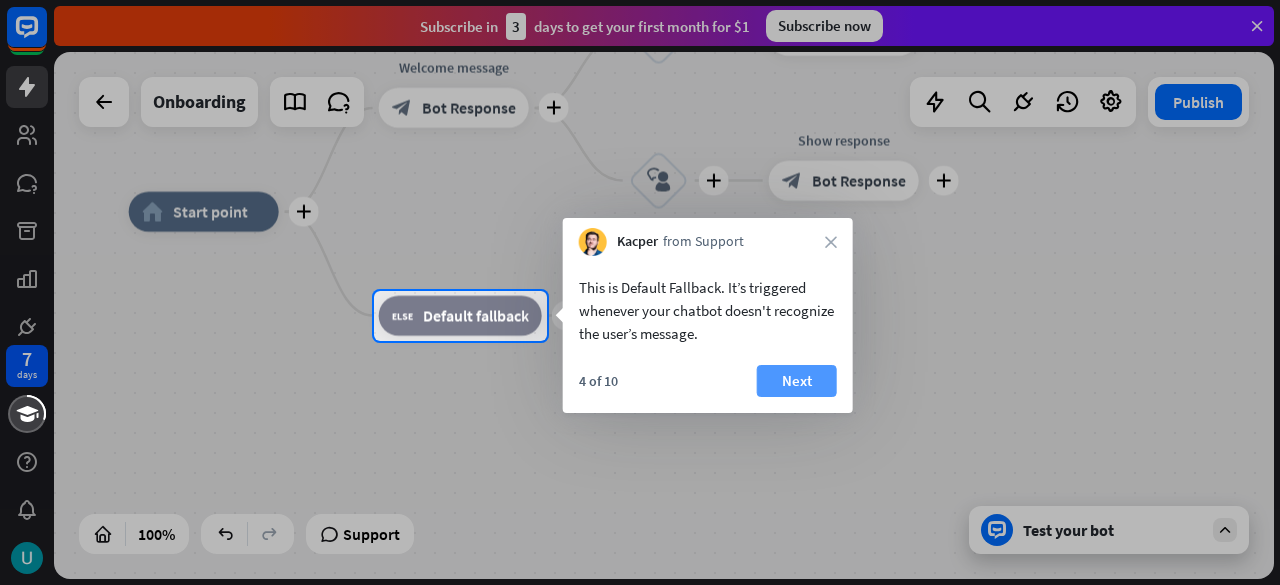 click on "Next" at bounding box center [797, 381] 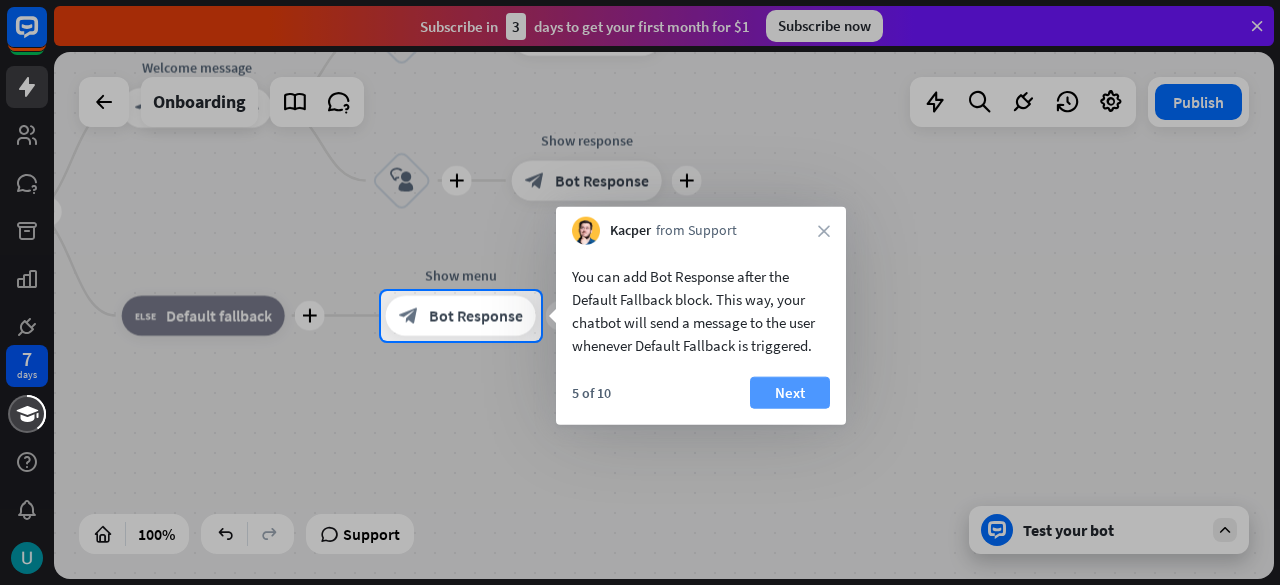 click on "Next" at bounding box center (790, 393) 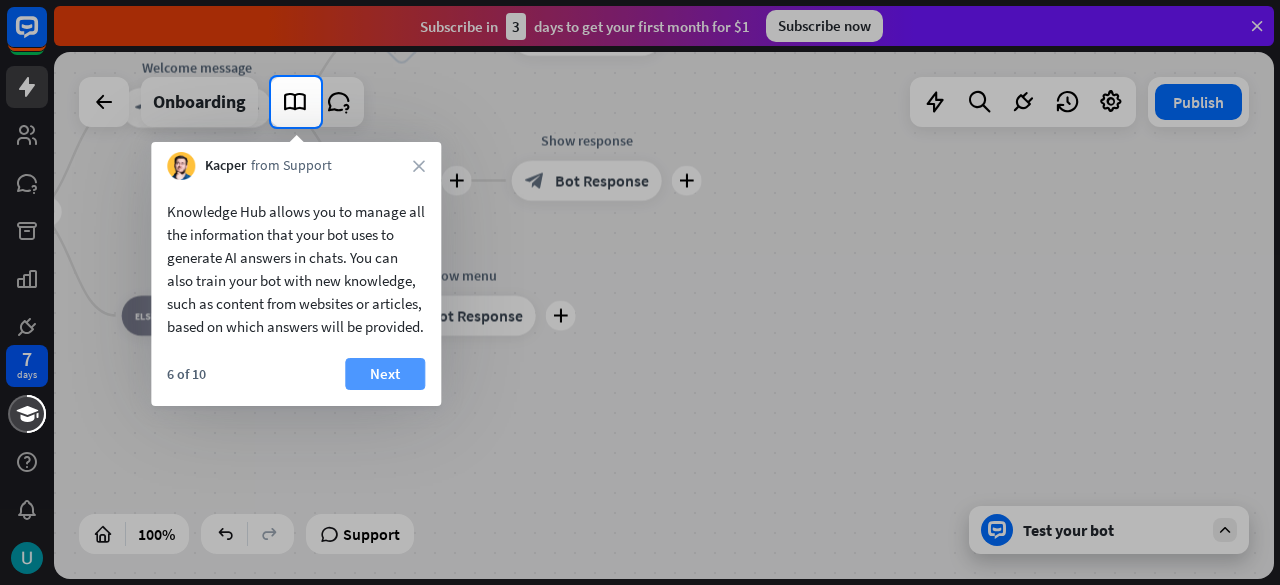 click on "Next" at bounding box center [385, 374] 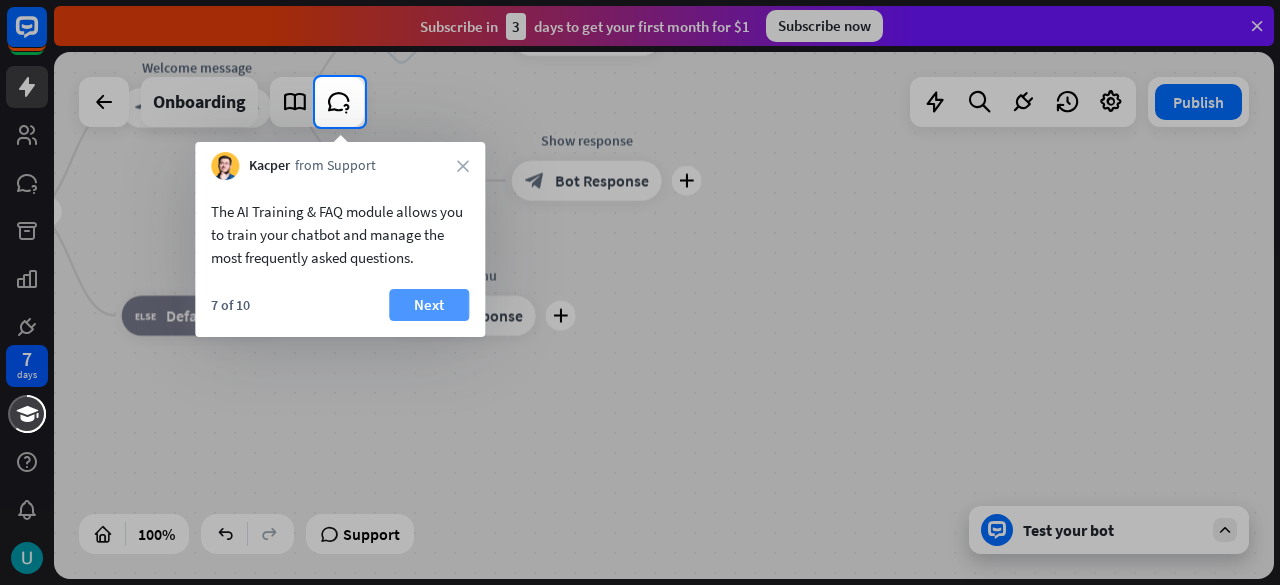 click on "Next" at bounding box center [429, 305] 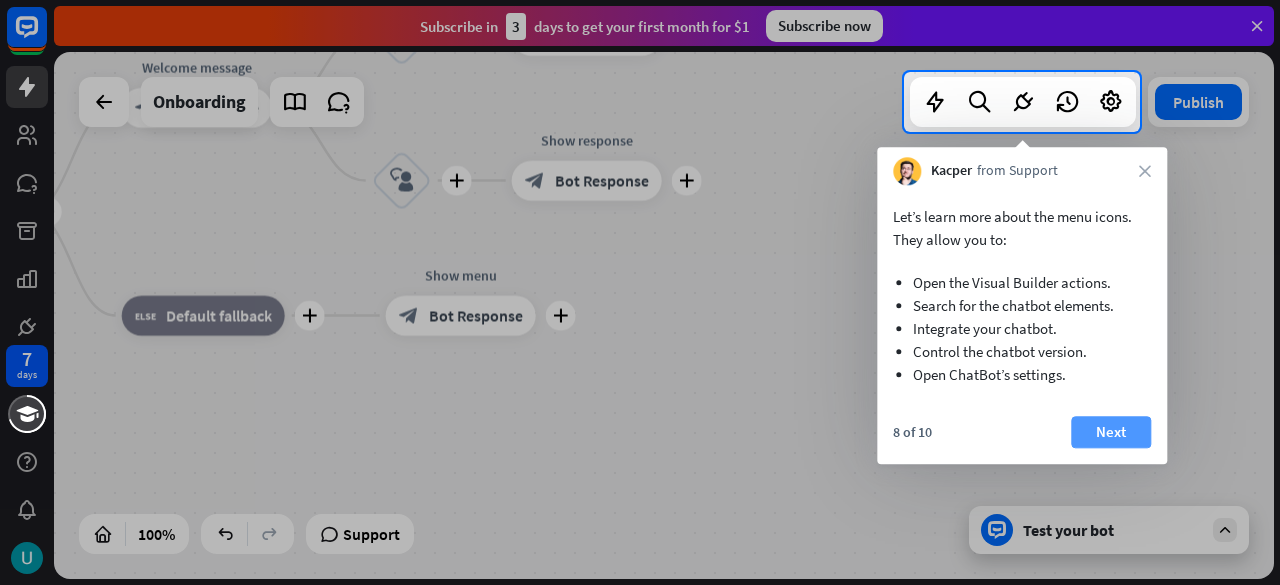 click on "Next" at bounding box center (1111, 432) 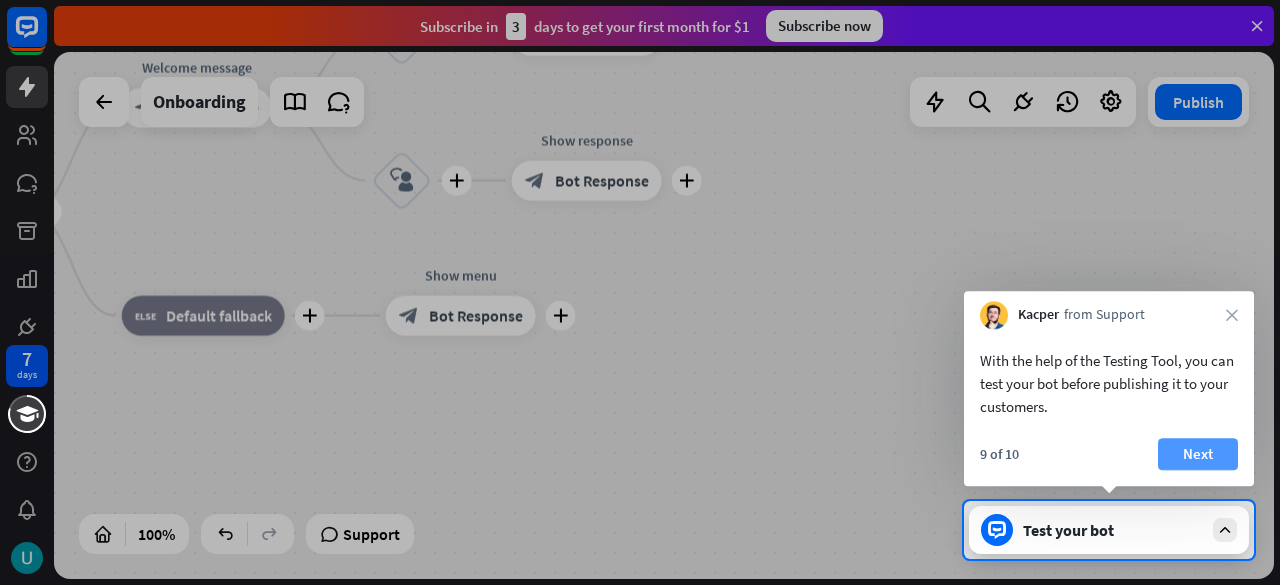 click on "Next" at bounding box center (1198, 454) 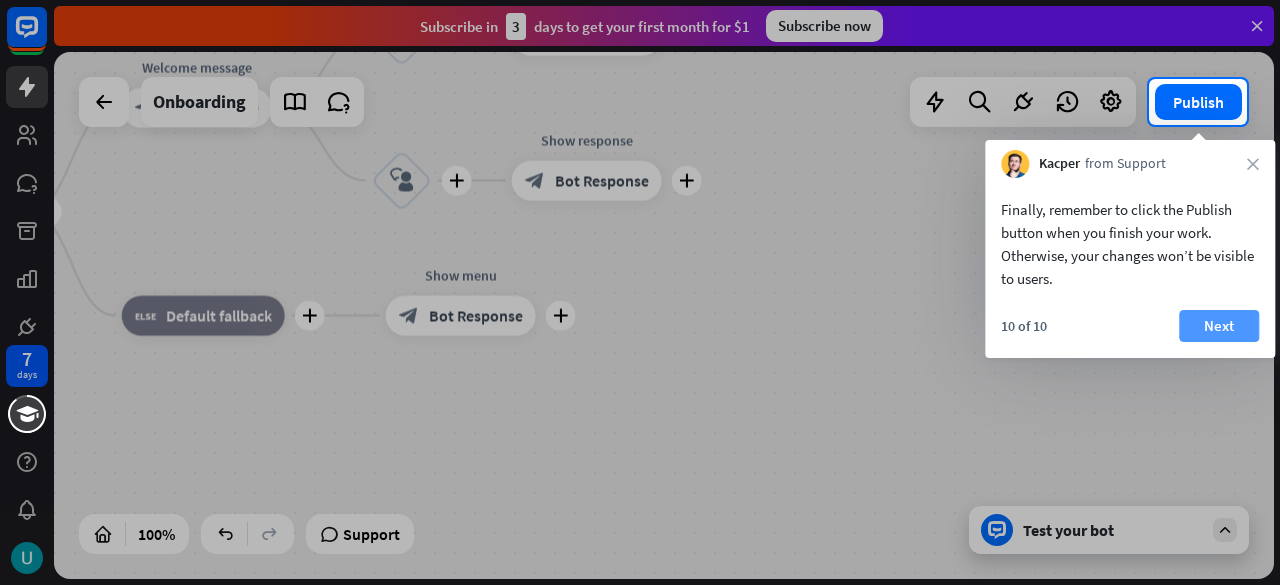 click on "Next" at bounding box center [1219, 326] 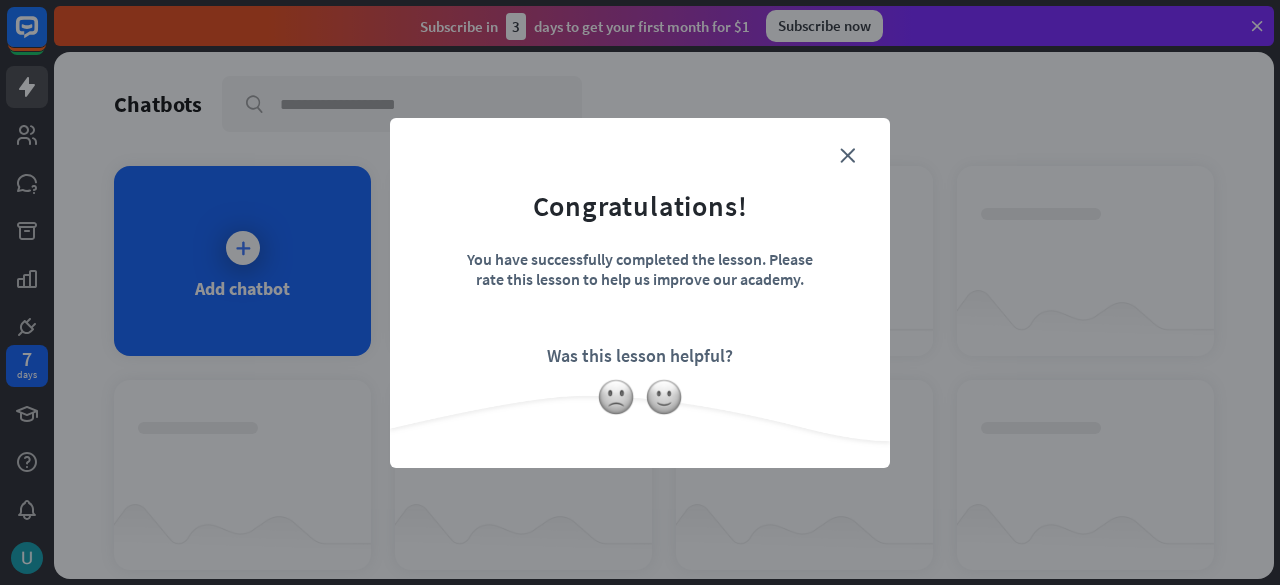 click on "You have successfully completed the lesson.
Please rate this lesson to help us improve our
academy." at bounding box center [640, 284] 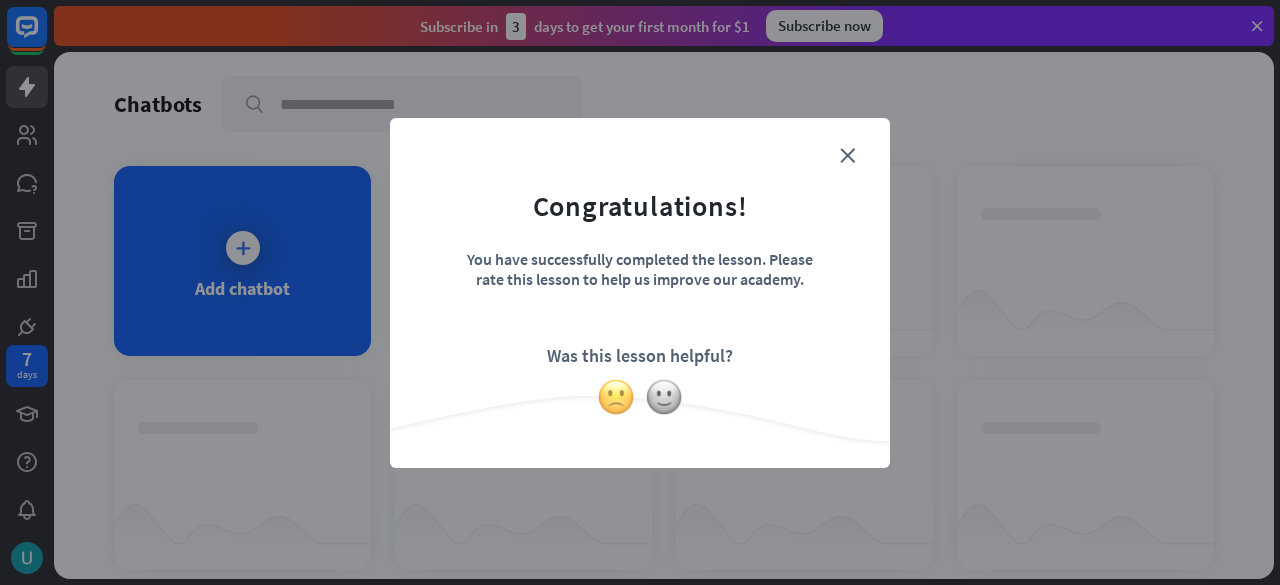 click at bounding box center [616, 397] 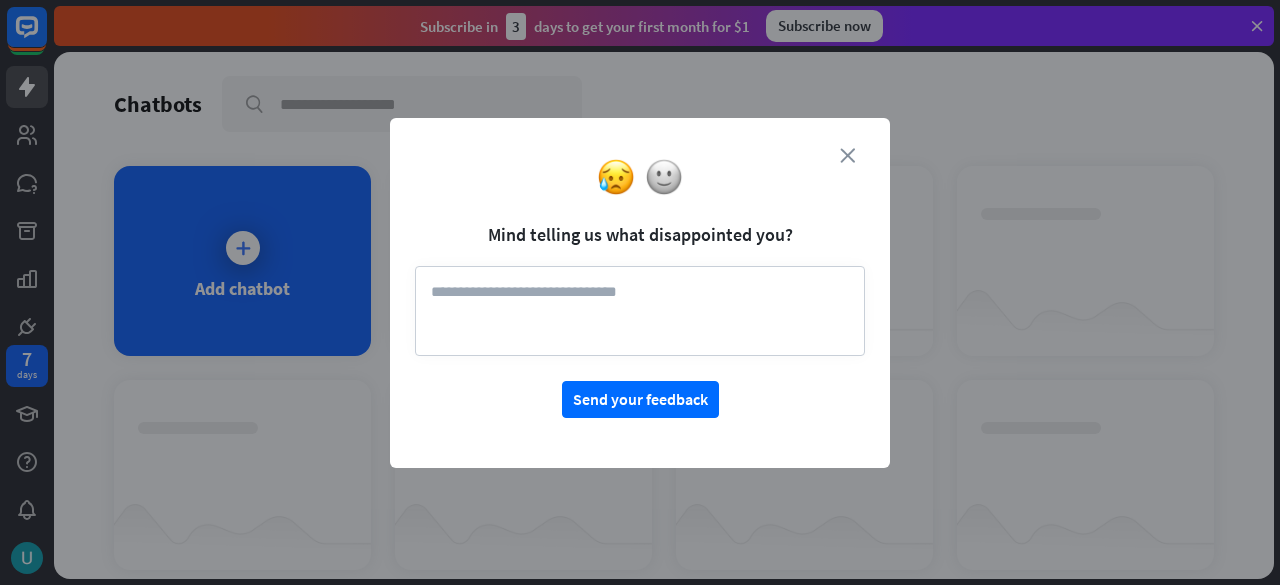 click on "close" at bounding box center [847, 155] 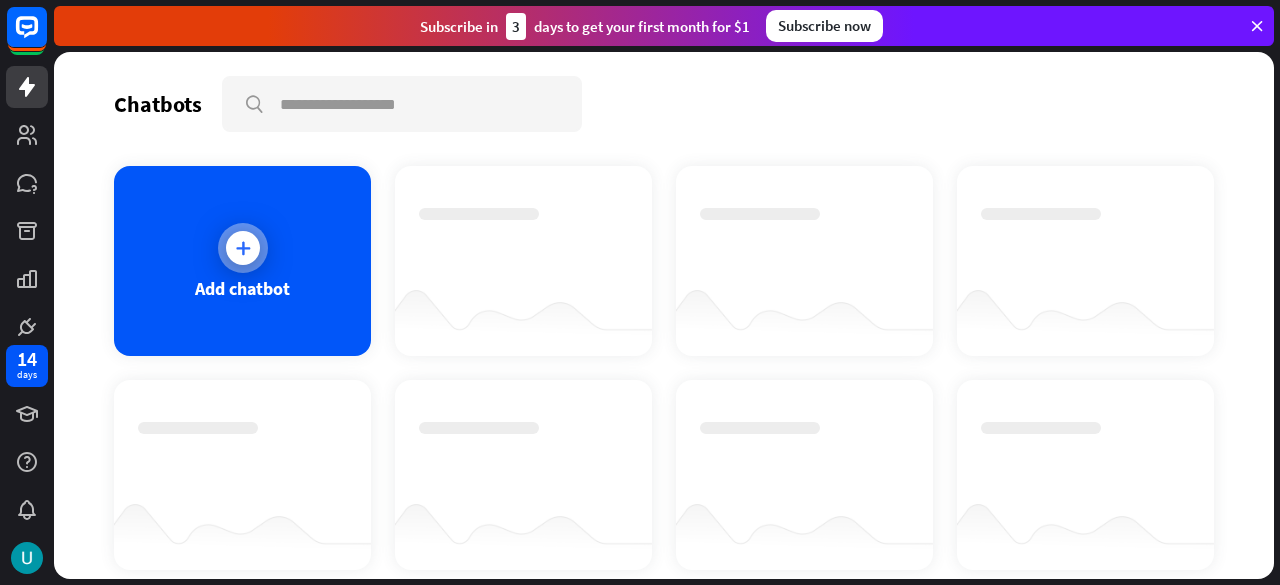 click at bounding box center [243, 248] 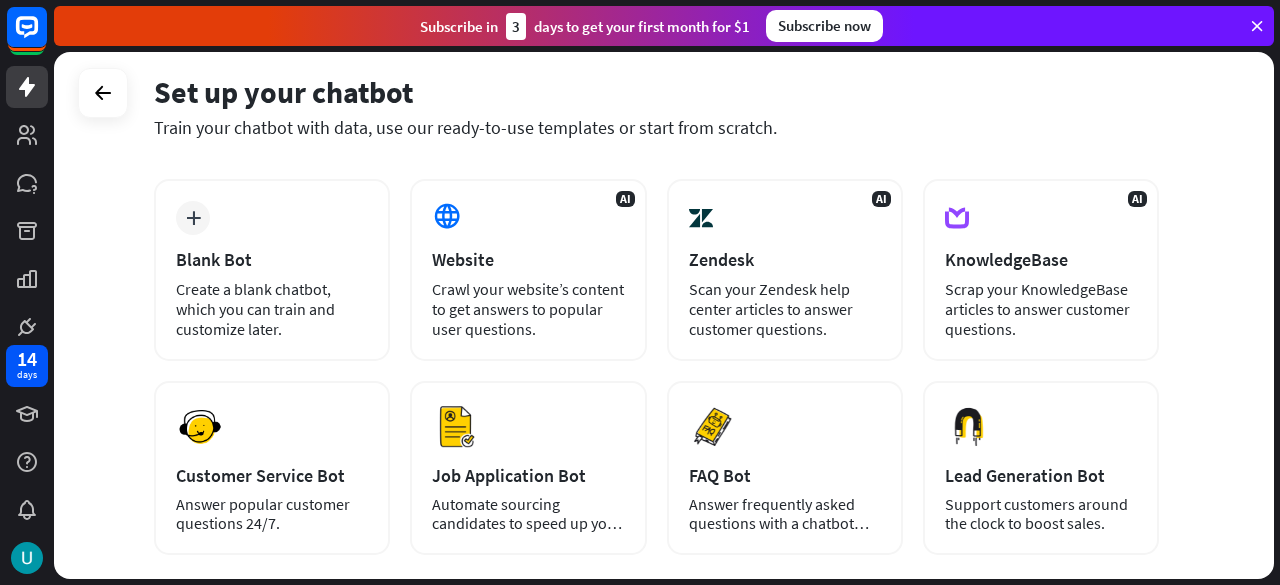 scroll, scrollTop: 79, scrollLeft: 0, axis: vertical 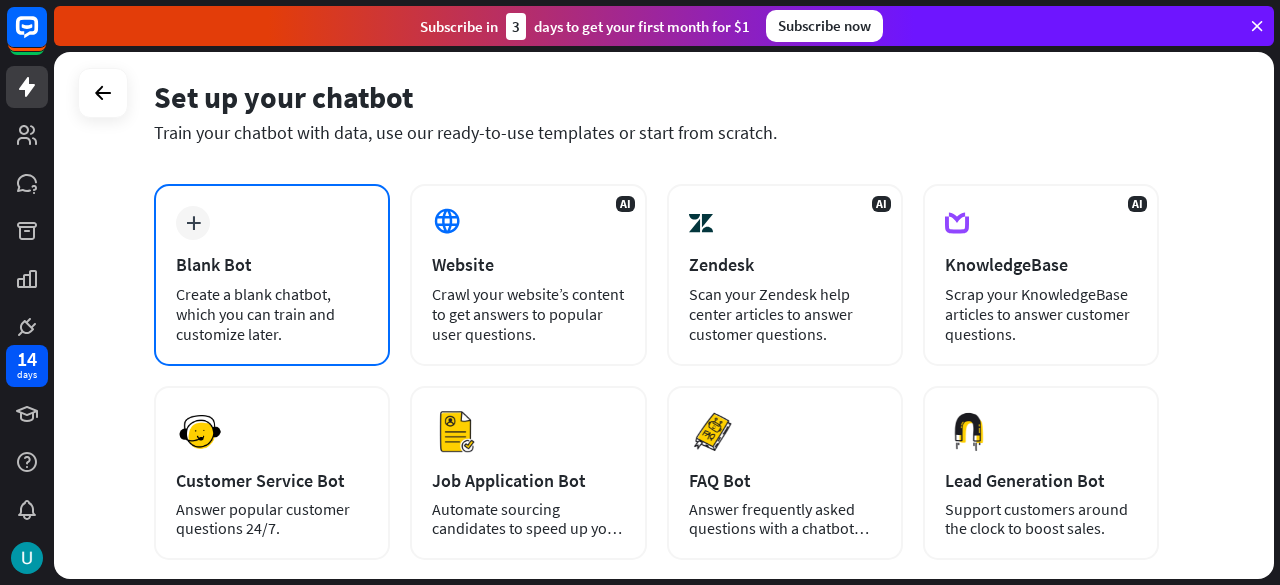 click on "plus   Blank Bot
Create a blank chatbot, which you can train and
customize later." at bounding box center (272, 275) 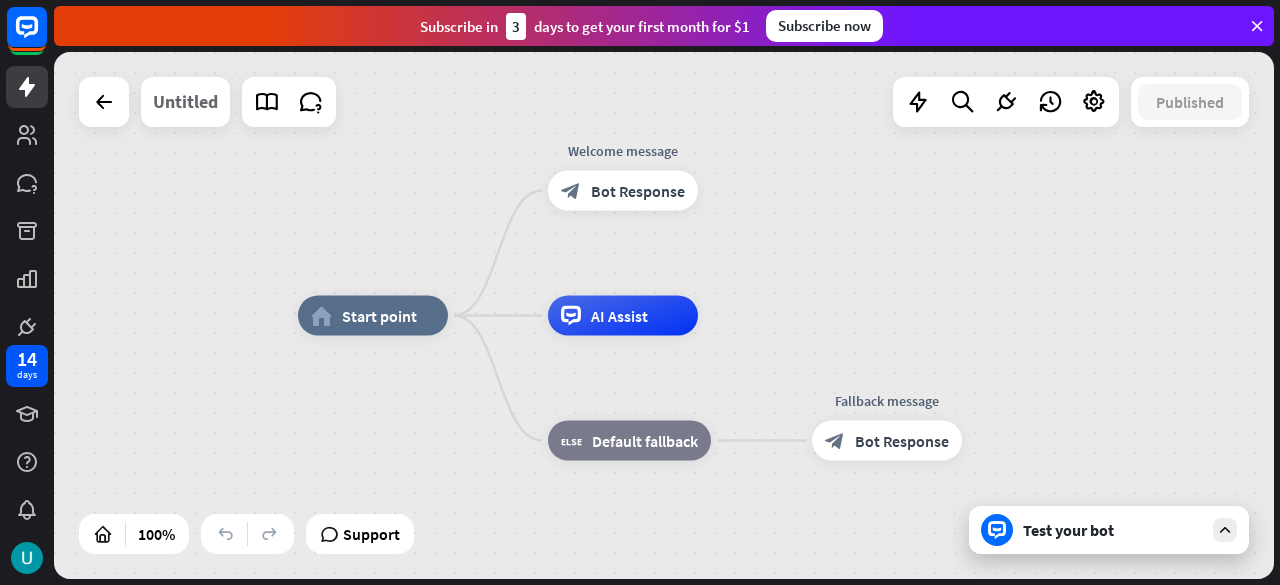 click on "Untitled" at bounding box center [185, 102] 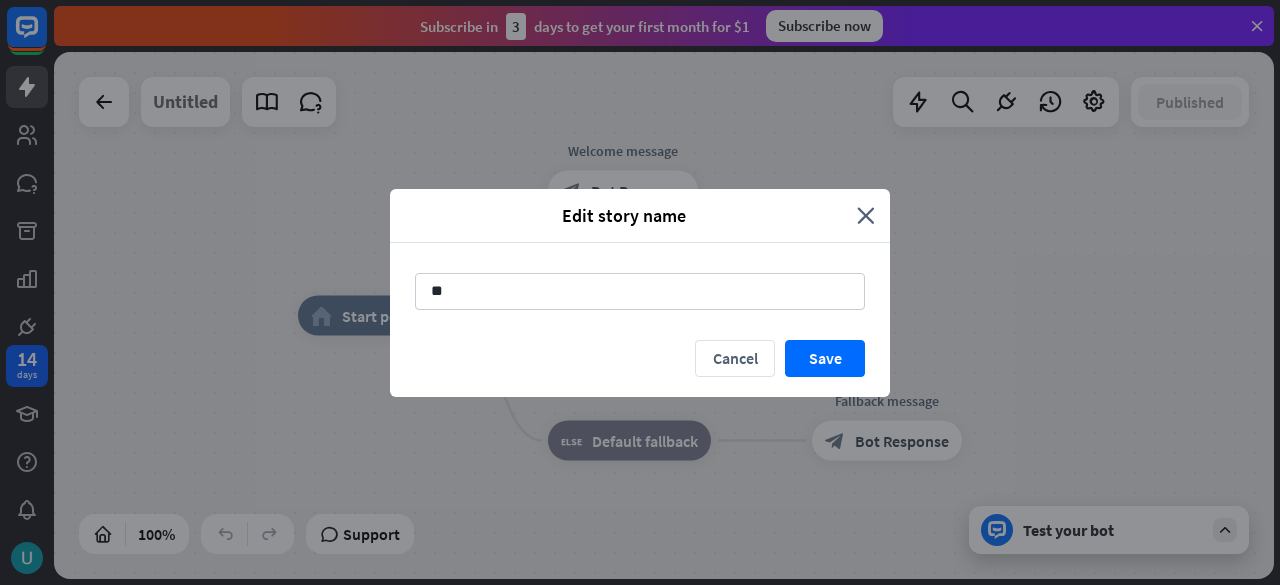 type on "*" 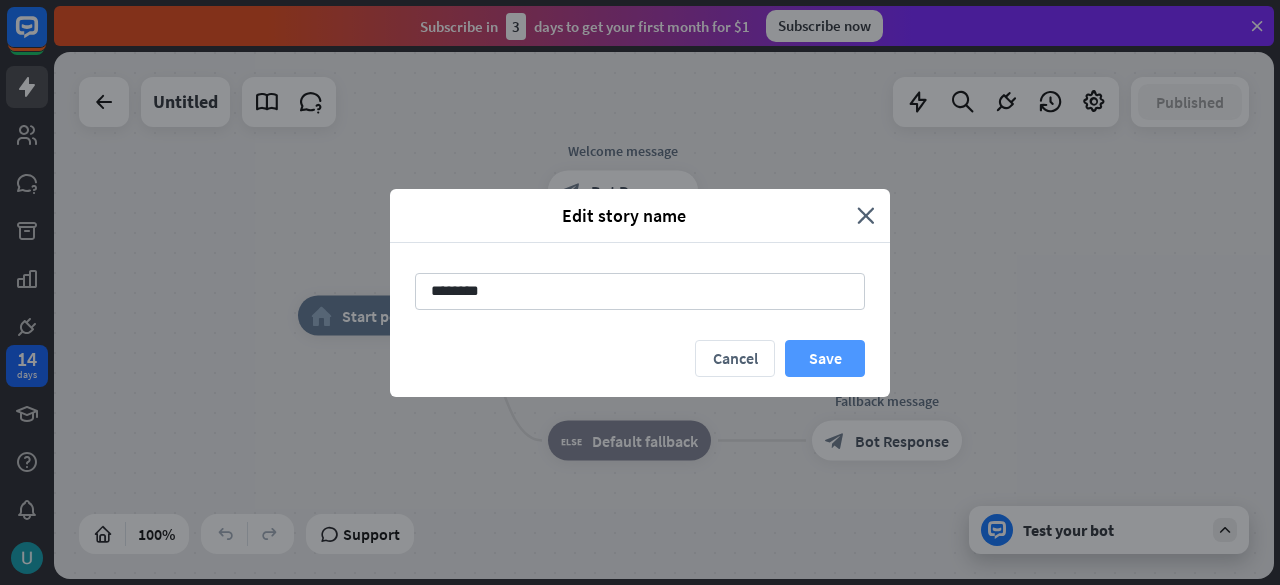 type on "********" 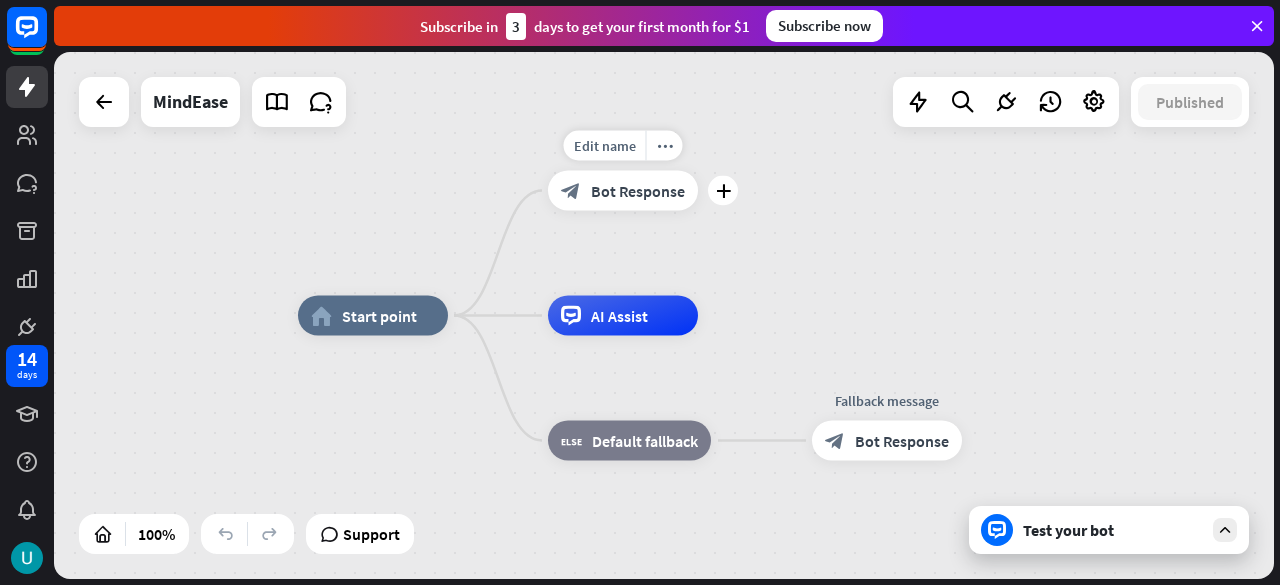 click on "block_bot_response   Bot Response" at bounding box center [623, 191] 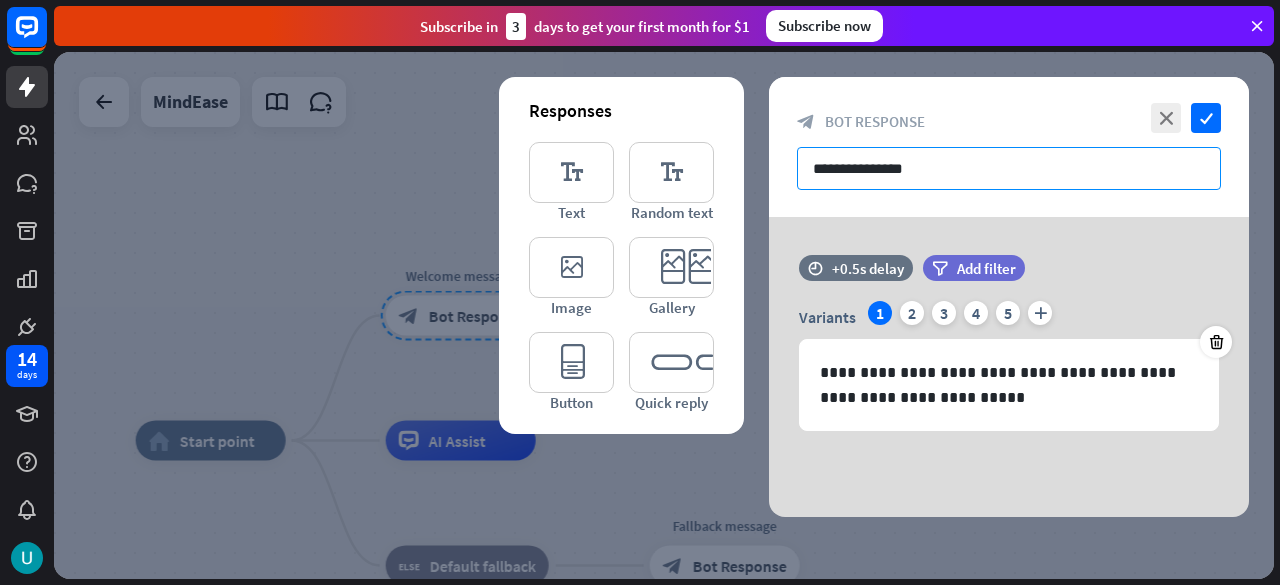 click on "**********" at bounding box center [1009, 168] 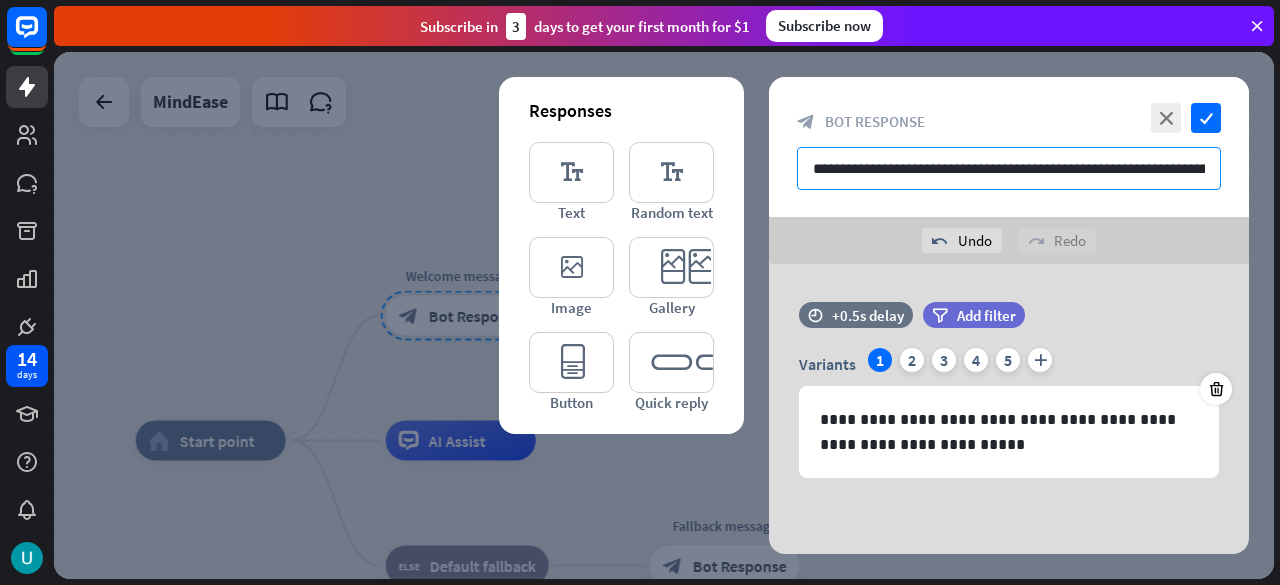 scroll, scrollTop: 0, scrollLeft: 418, axis: horizontal 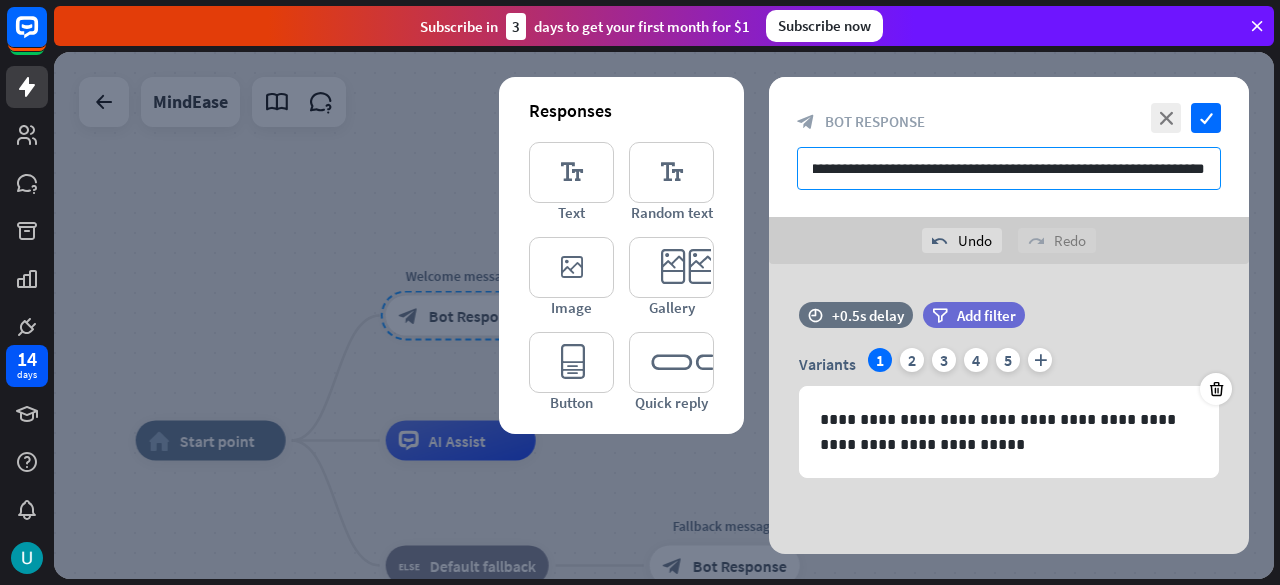 type on "**********" 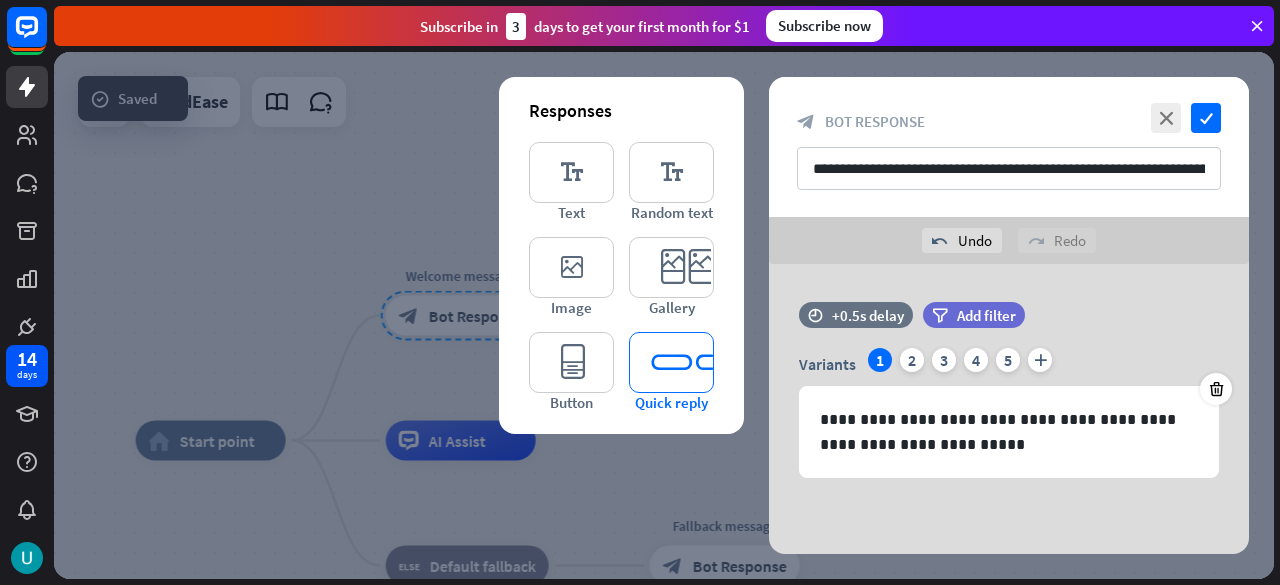 click on "editor_quick_replies" at bounding box center (671, 362) 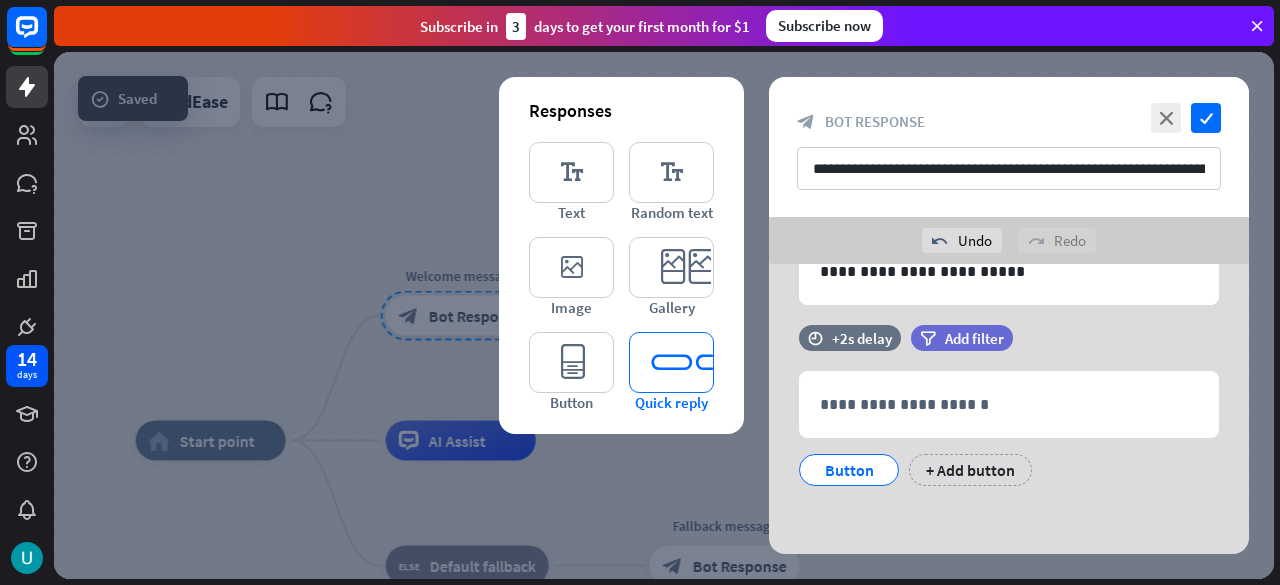 scroll, scrollTop: 173, scrollLeft: 0, axis: vertical 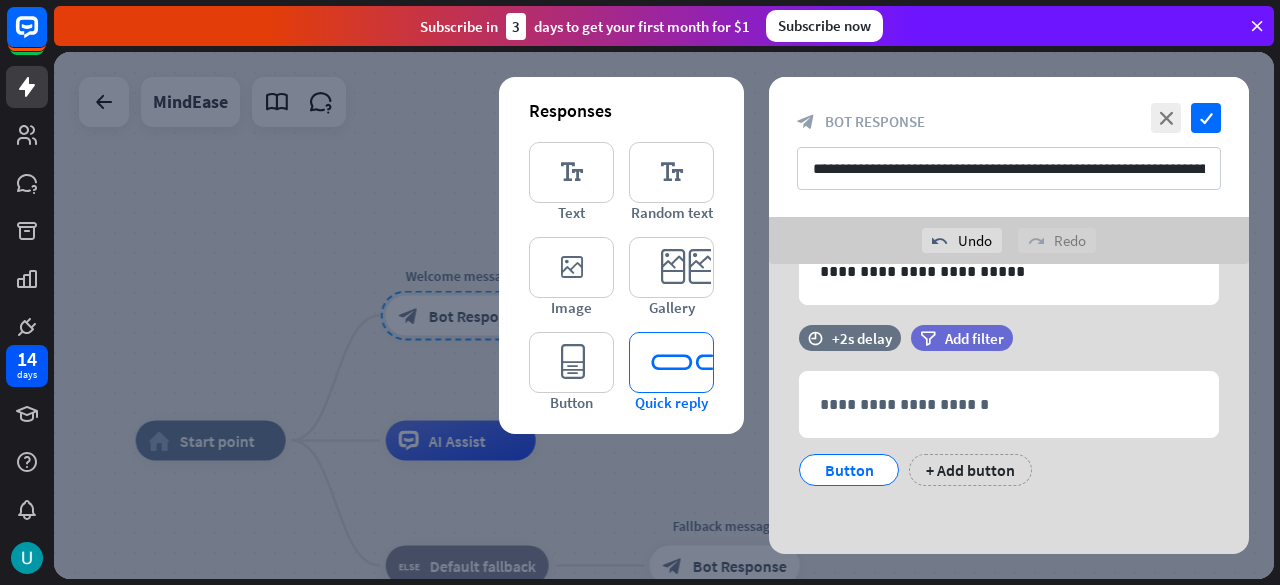 click on "editor_quick_replies" at bounding box center (671, 362) 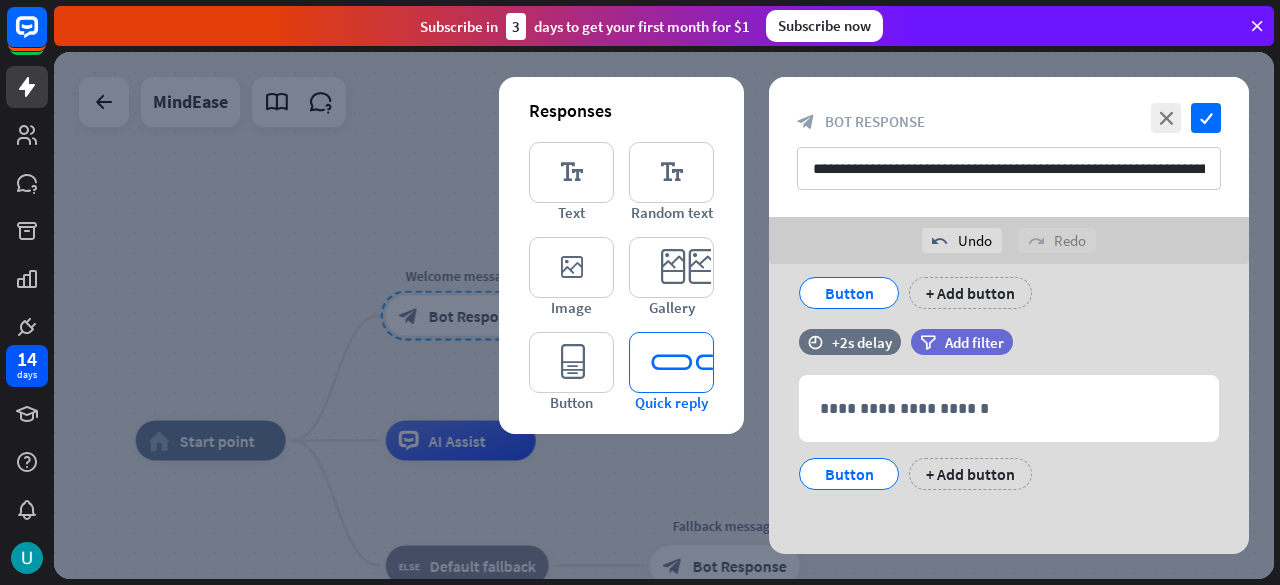 scroll, scrollTop: 353, scrollLeft: 0, axis: vertical 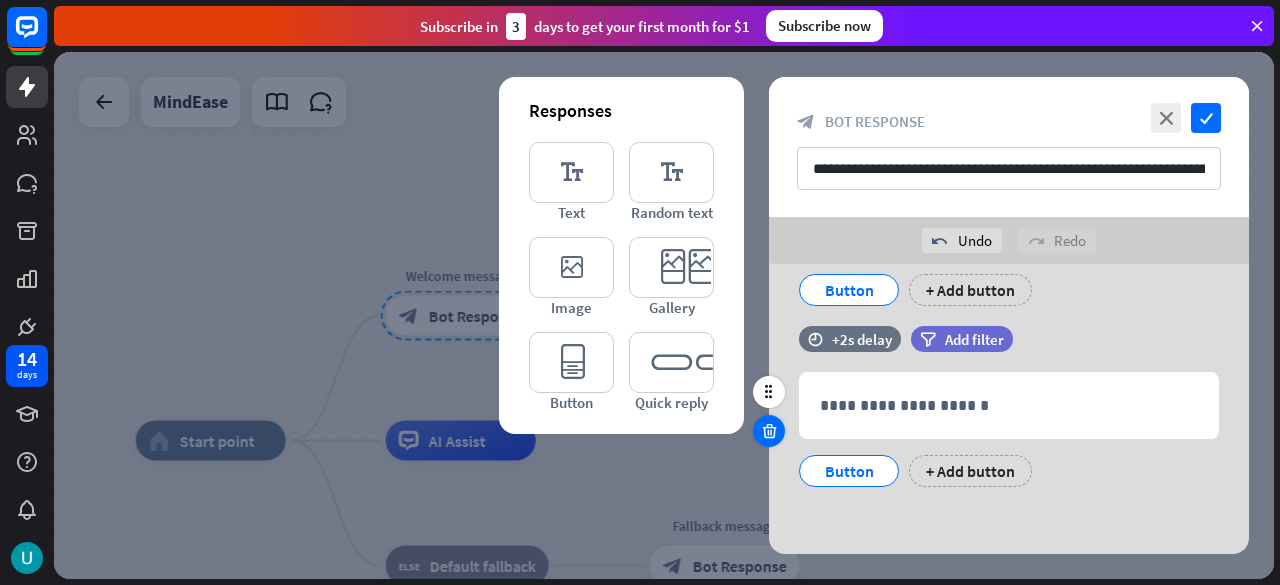 click at bounding box center [769, 431] 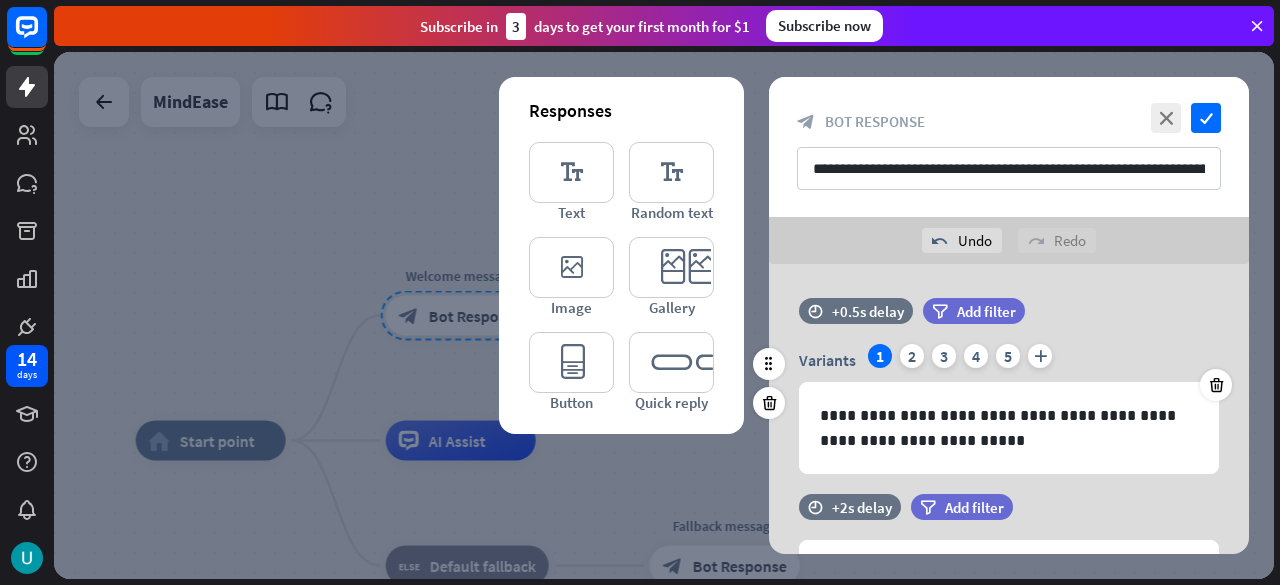 scroll, scrollTop: 5, scrollLeft: 0, axis: vertical 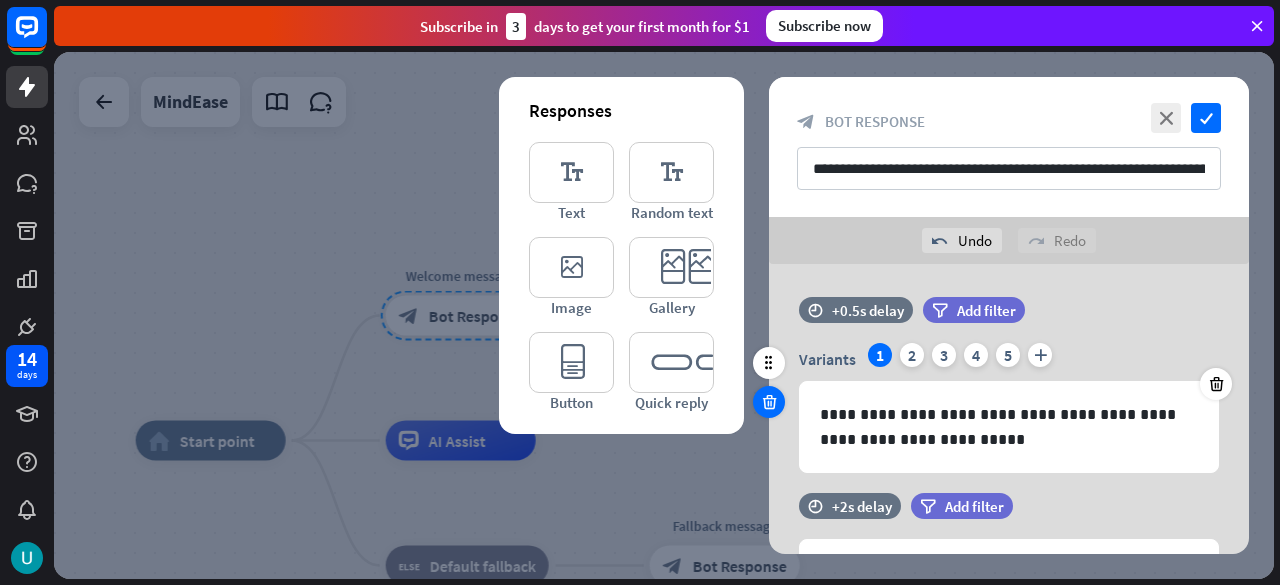click at bounding box center [769, 402] 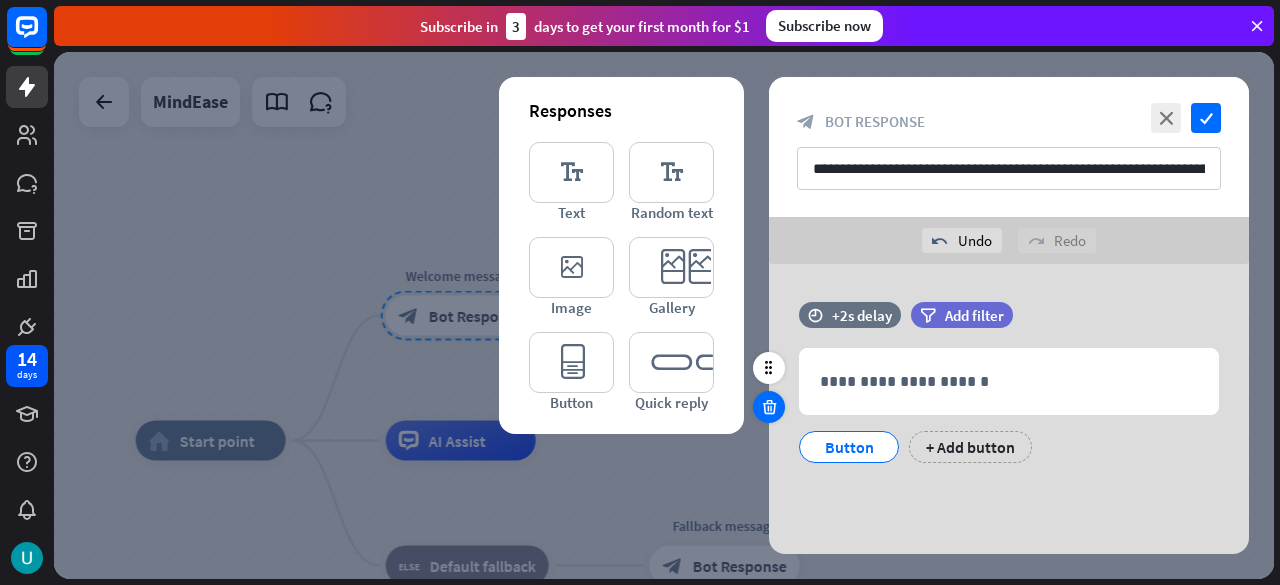click at bounding box center [769, 407] 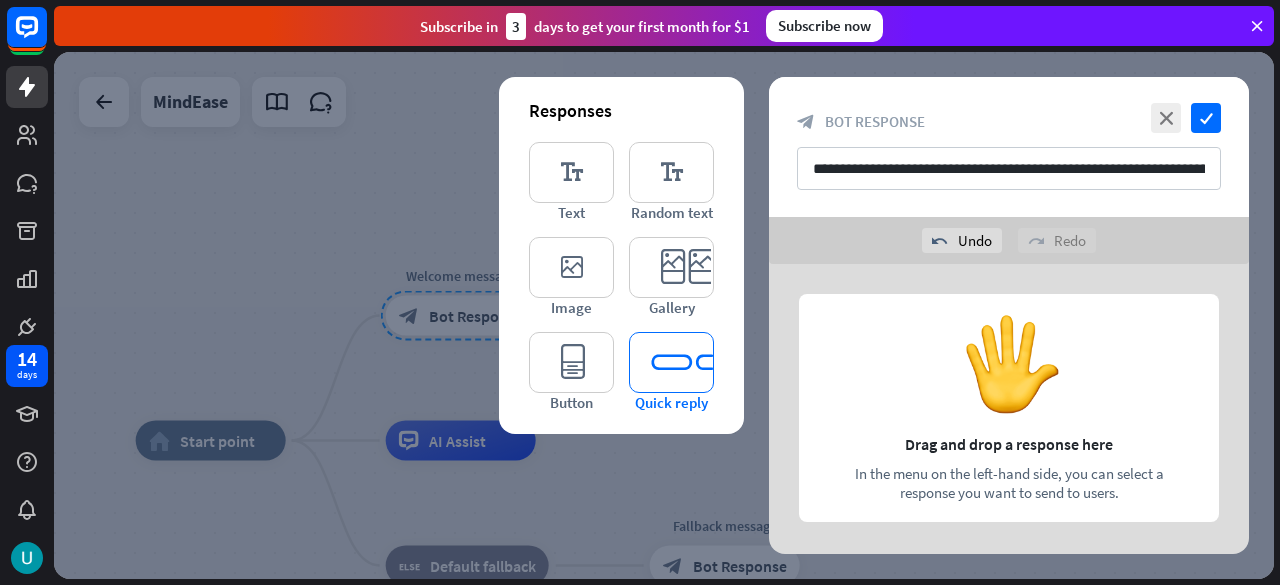 click on "editor_quick_replies" at bounding box center [671, 362] 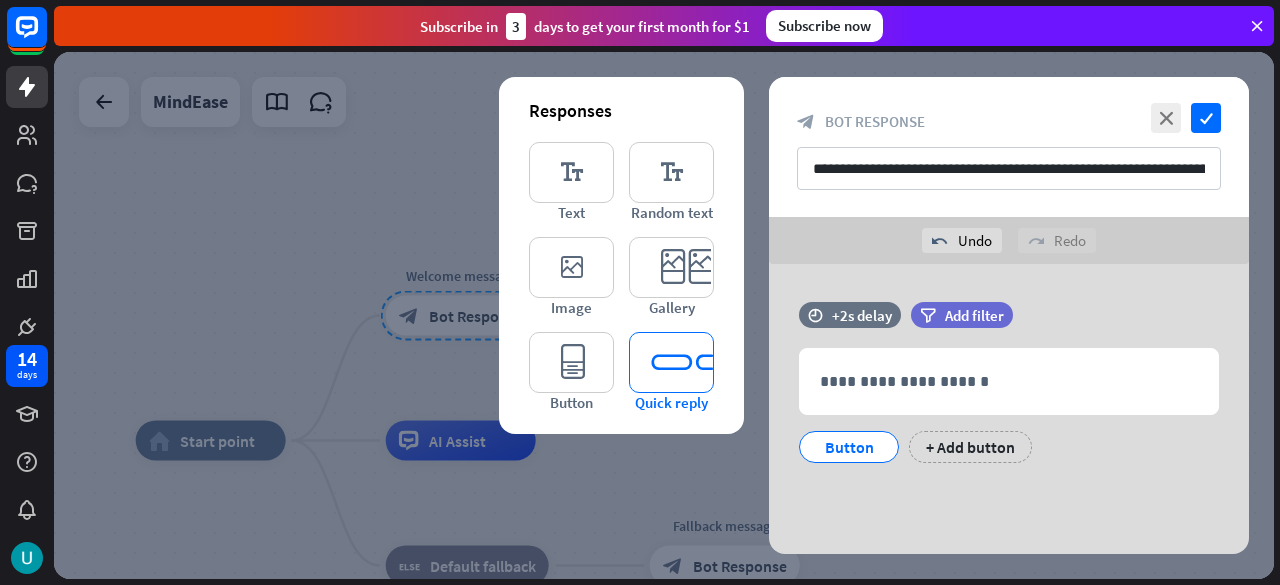 scroll, scrollTop: 2, scrollLeft: 0, axis: vertical 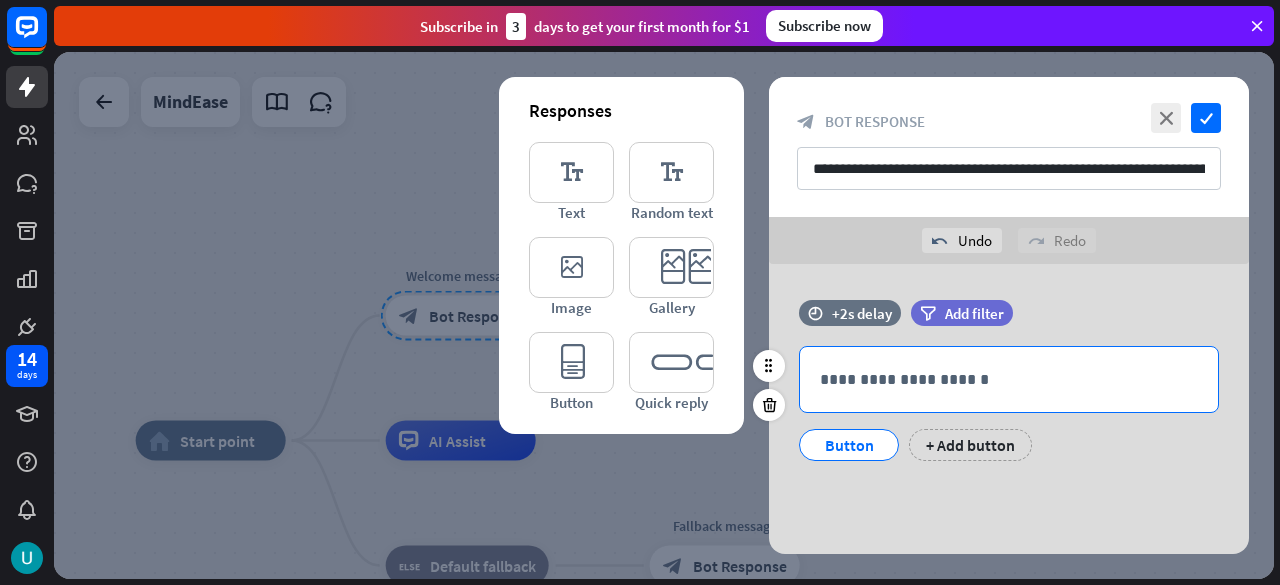 click on "**********" at bounding box center [1009, 379] 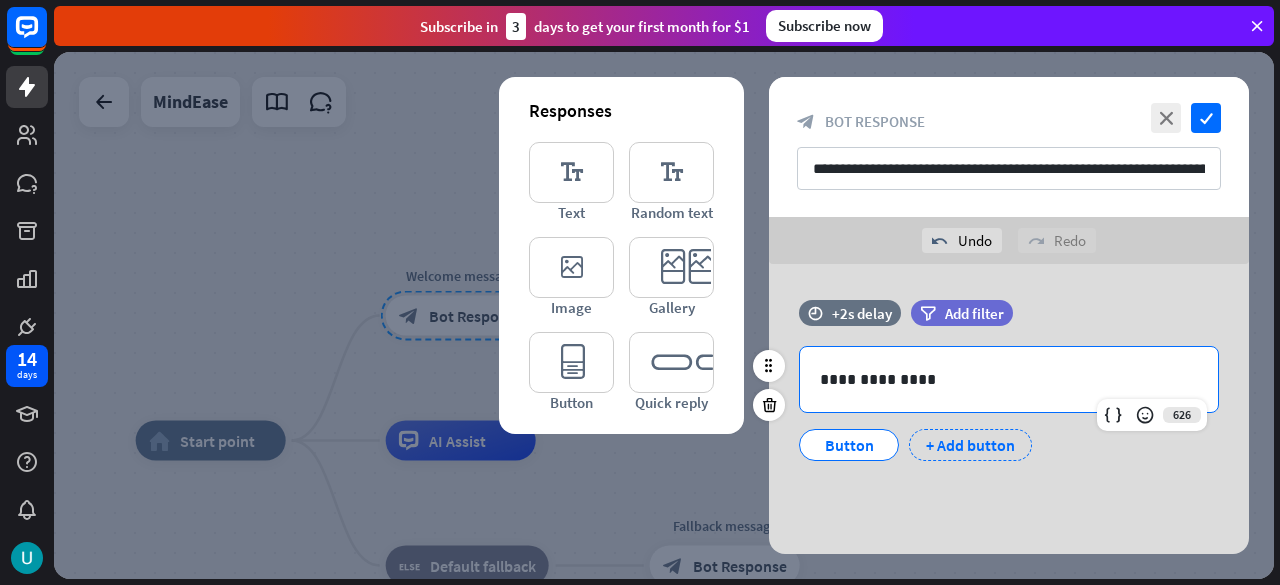click on "+ Add button" at bounding box center [970, 445] 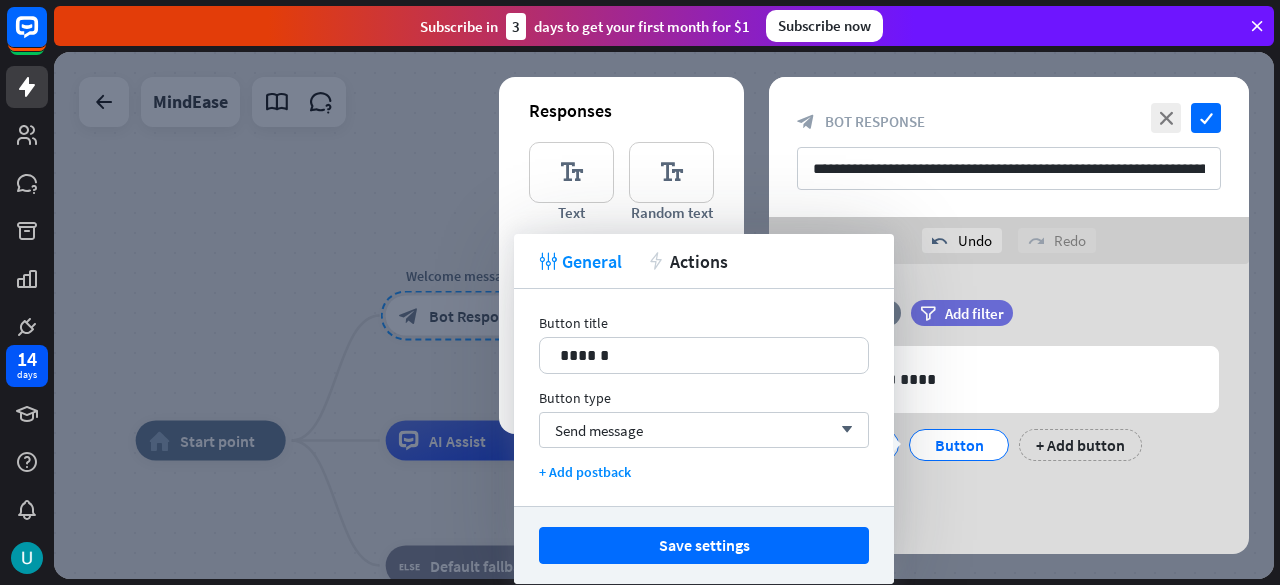 click on "**********" at bounding box center (1009, 412) 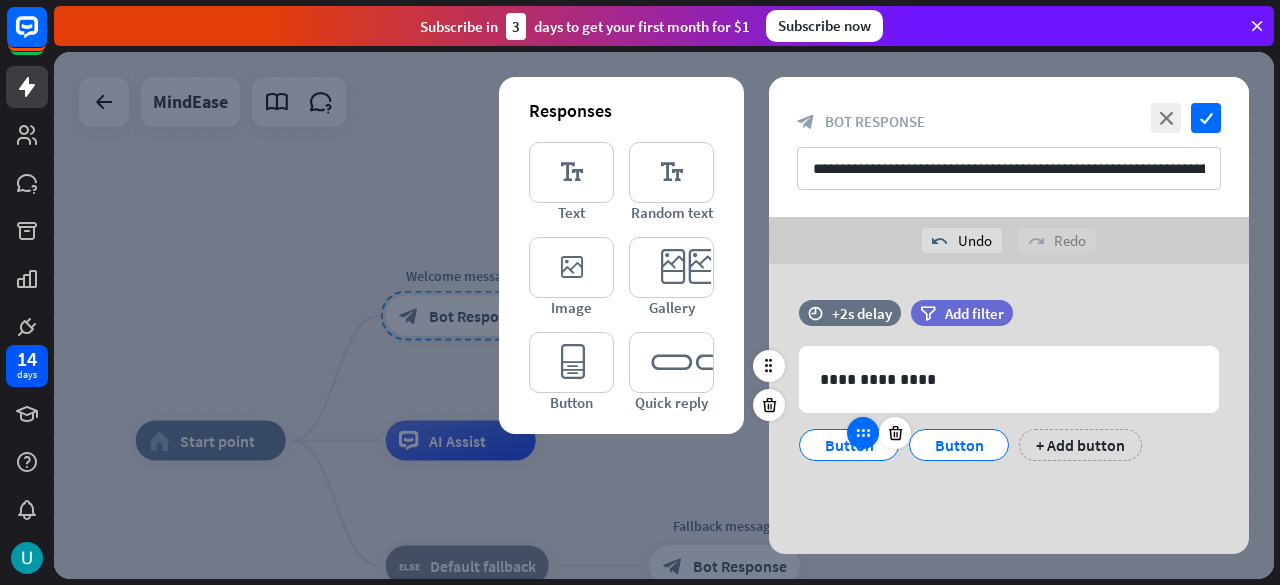 click at bounding box center [863, 433] 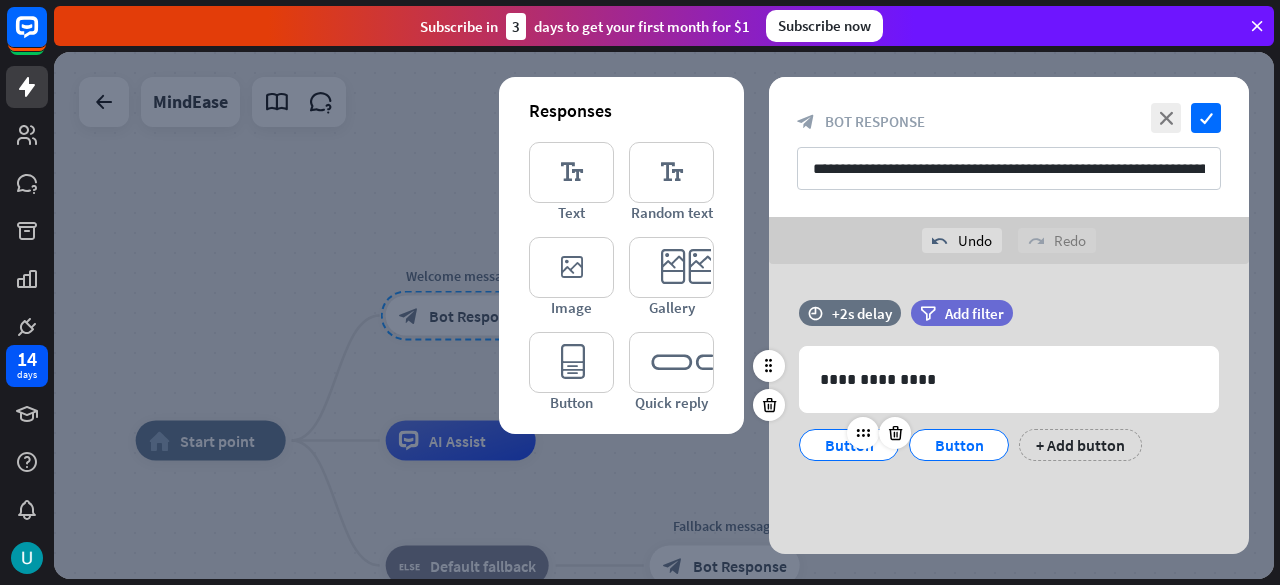 click on "Button" at bounding box center [849, 445] 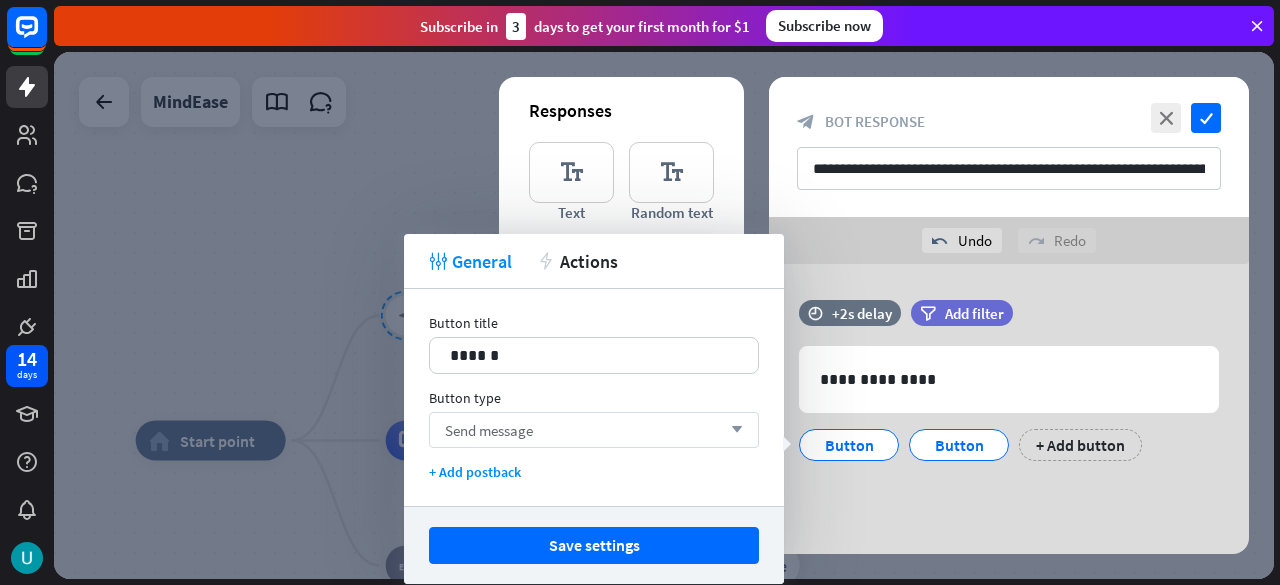 click on "Send message
arrow_down" at bounding box center [594, 430] 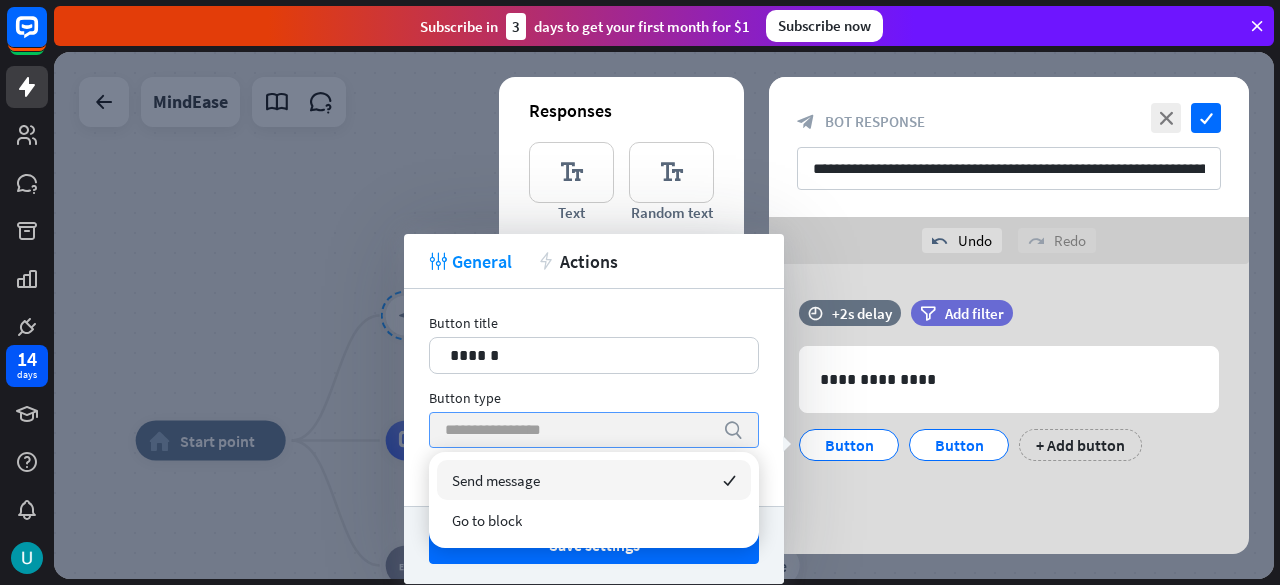 click at bounding box center [579, 430] 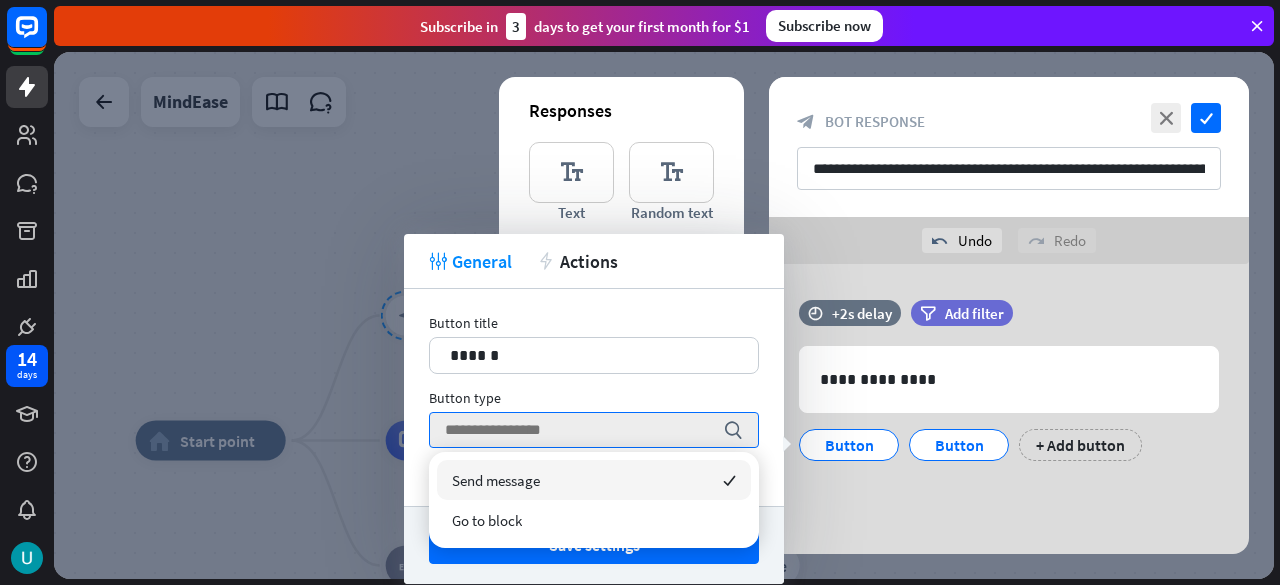 click on "Send message
checked" at bounding box center [594, 480] 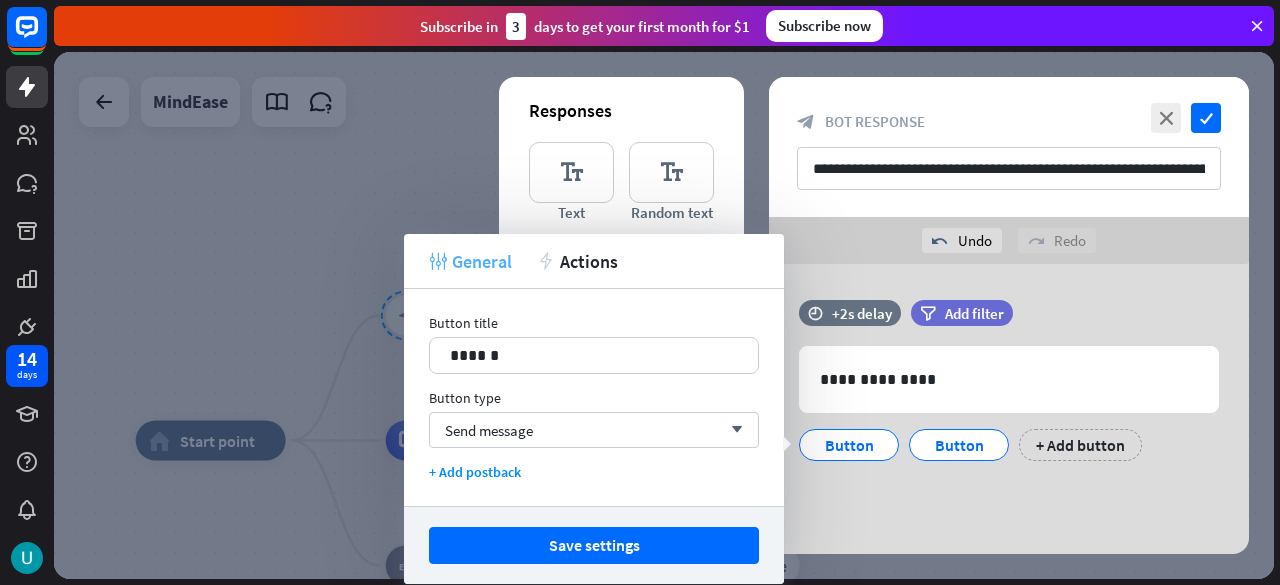 click on "General" at bounding box center (482, 261) 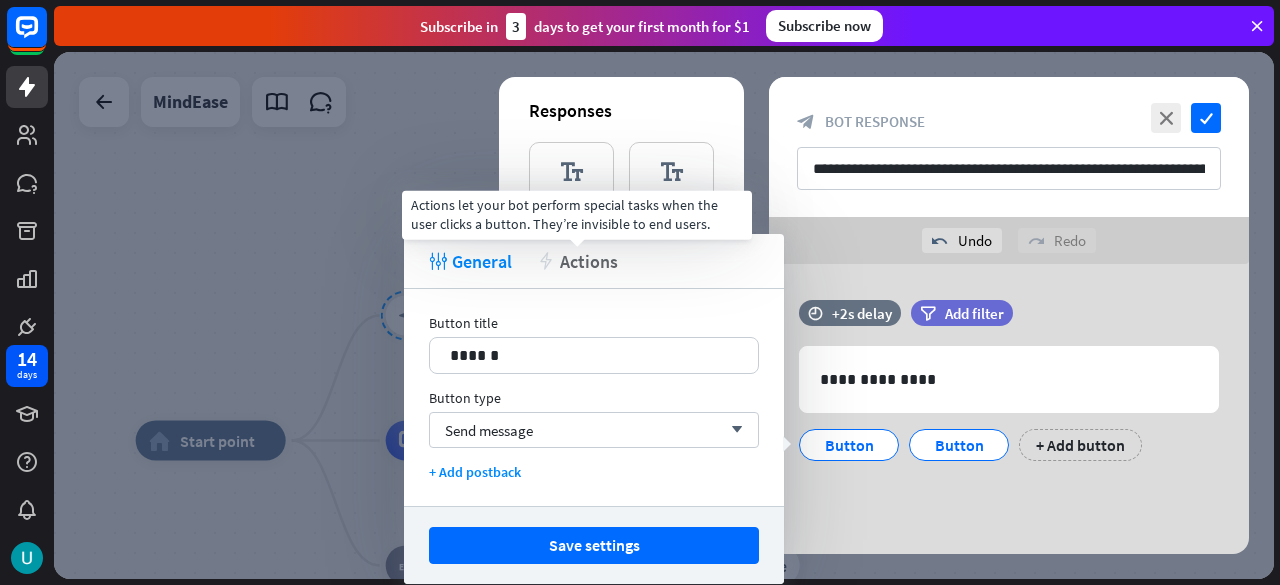 click on "Actions" at bounding box center [589, 261] 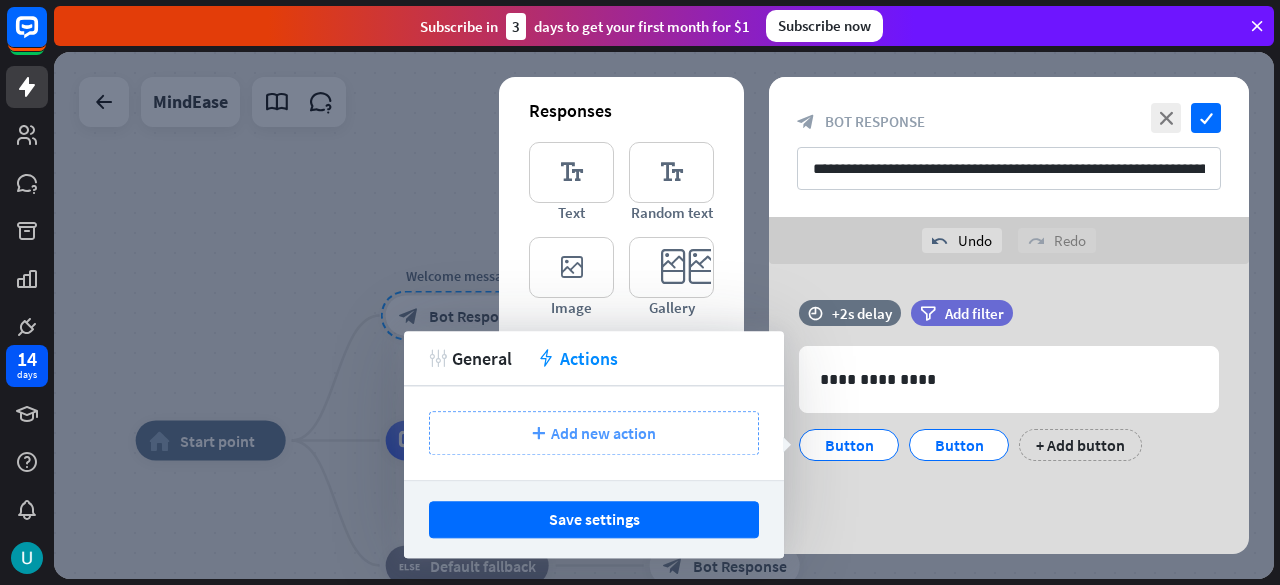 click on "Add new action" at bounding box center (603, 433) 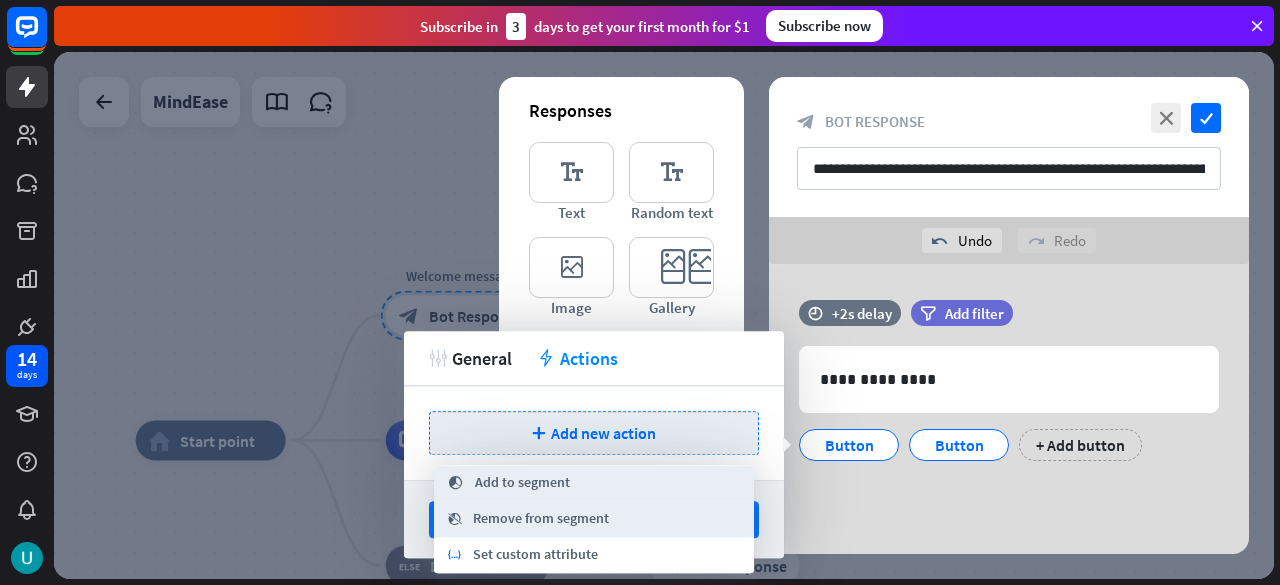 click at bounding box center [664, 315] 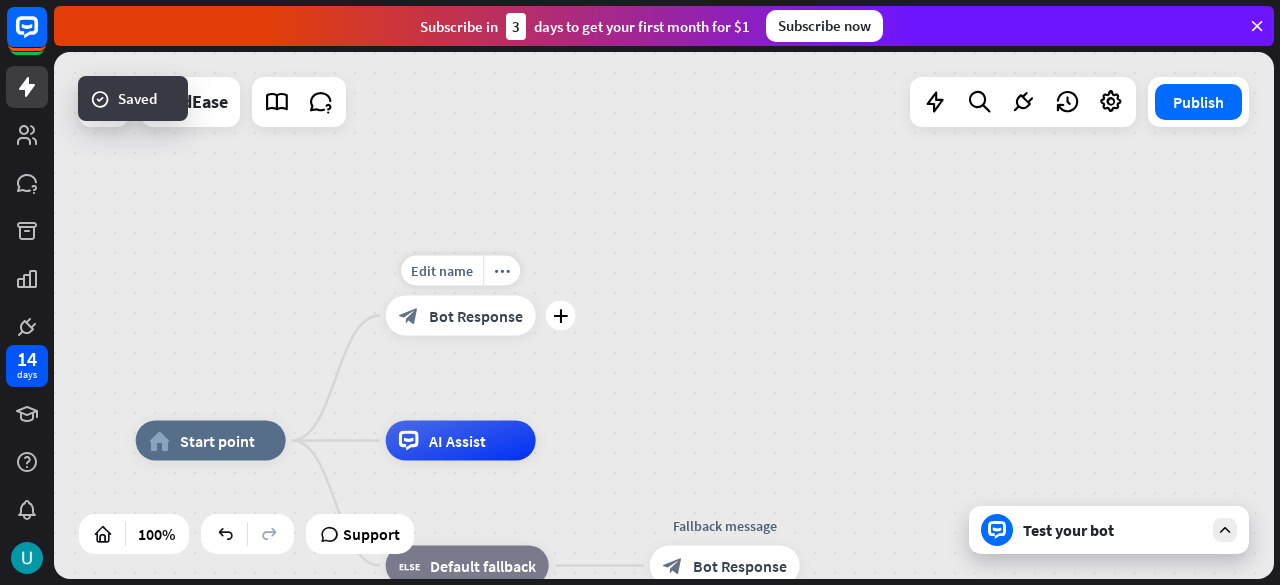 click on "Bot Response" at bounding box center [476, 316] 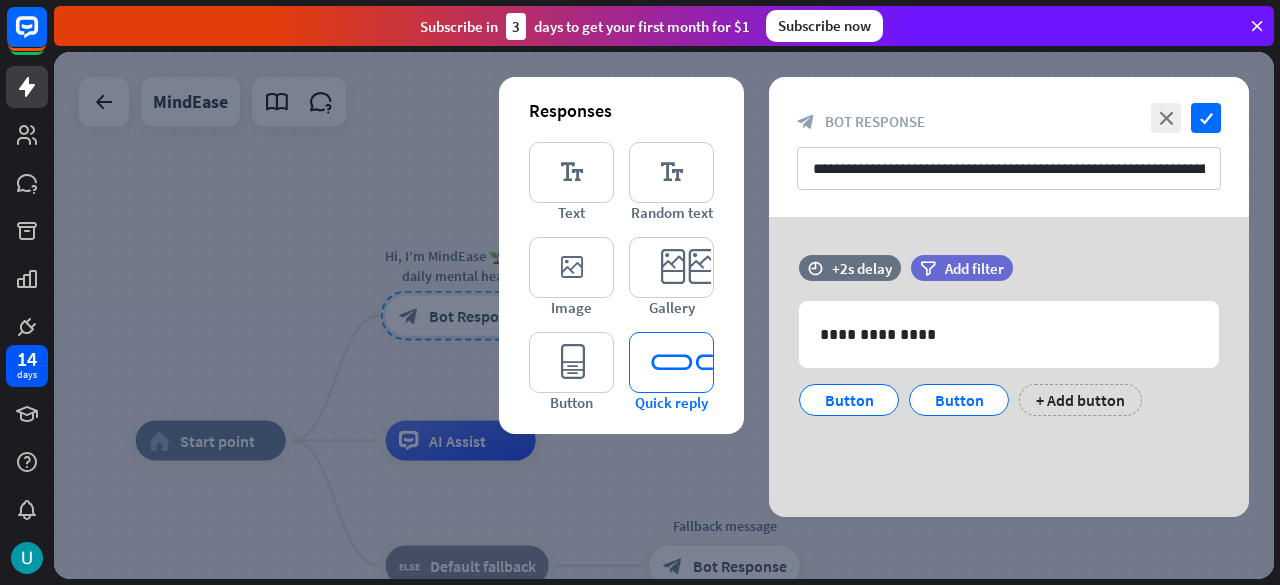 click on "editor_quick_replies" at bounding box center [671, 362] 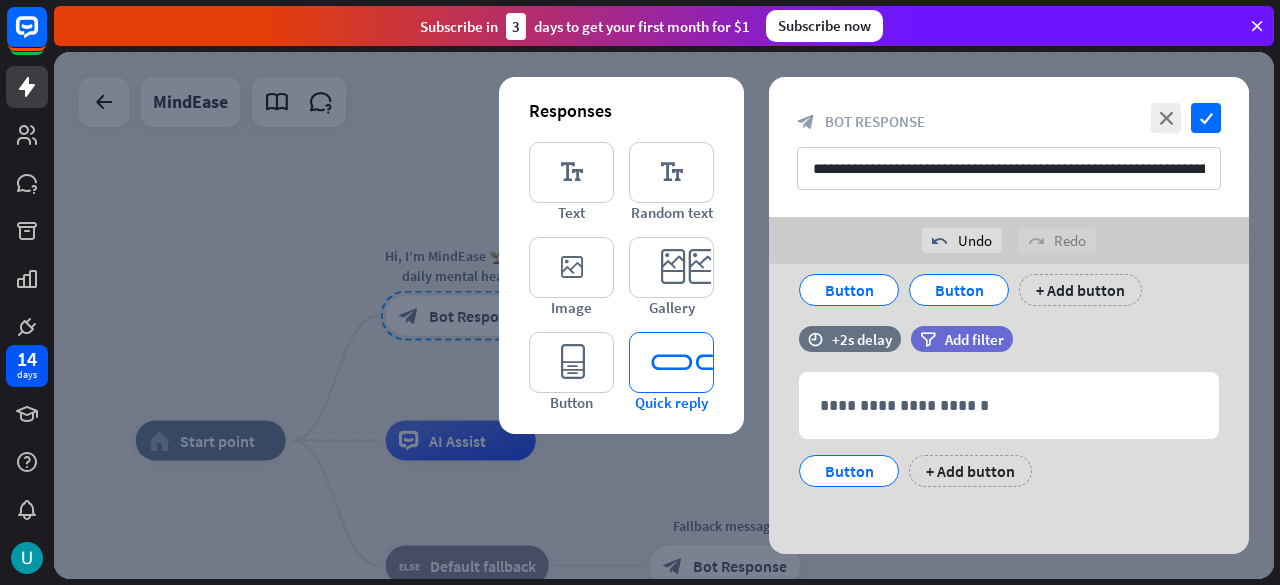 scroll, scrollTop: 158, scrollLeft: 0, axis: vertical 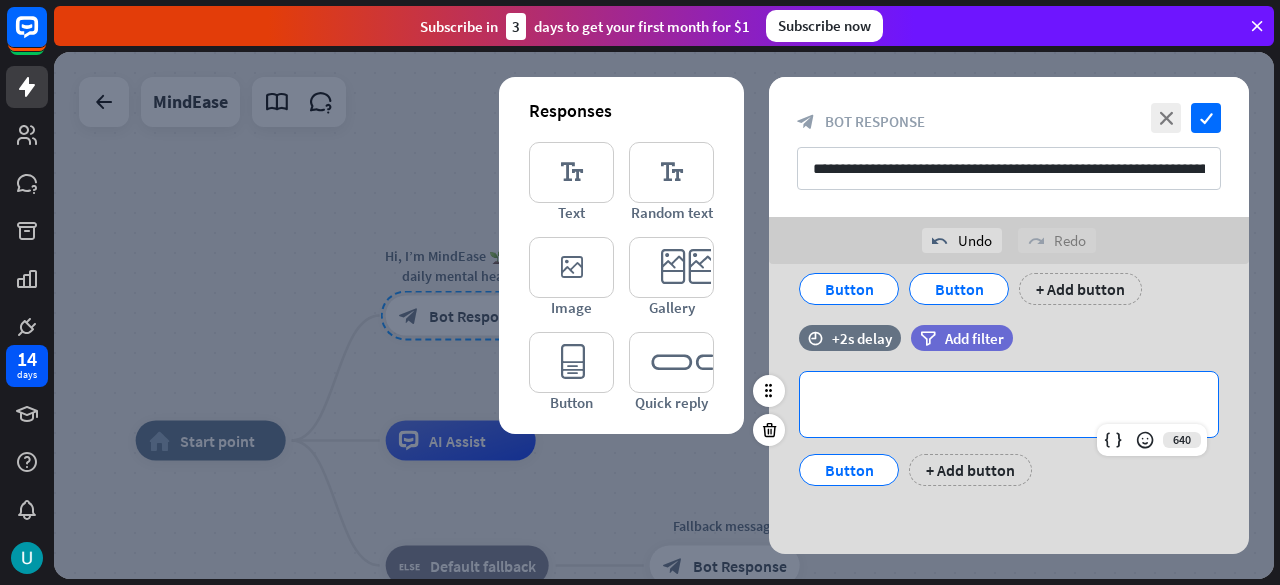 click on "**********" at bounding box center [1009, 404] 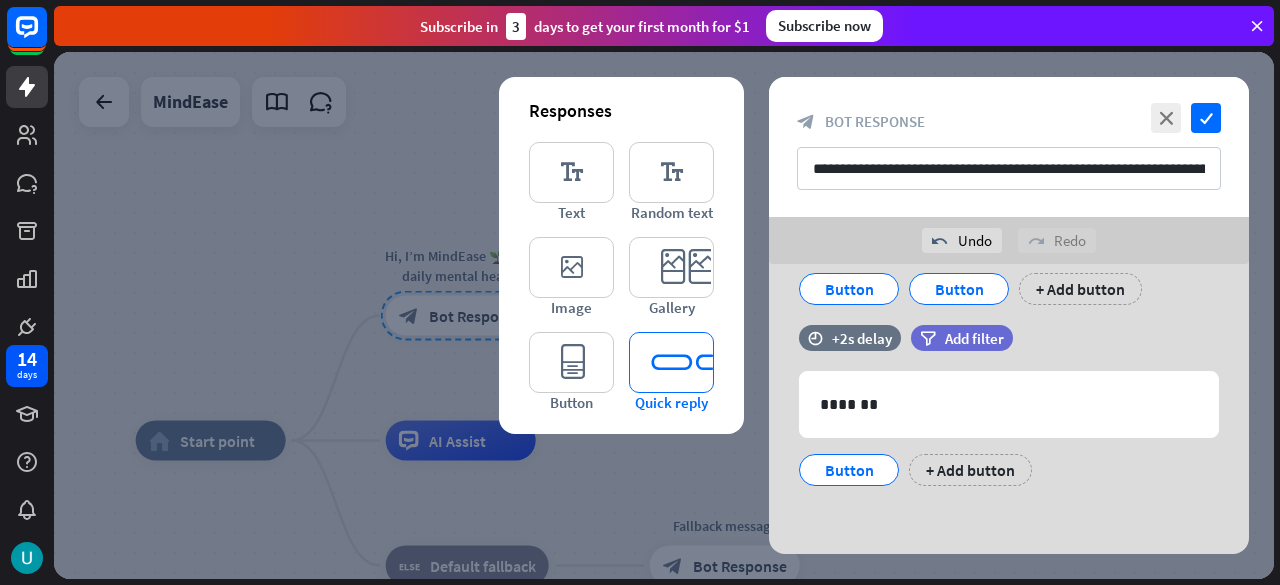 click on "editor_quick_replies" at bounding box center [671, 362] 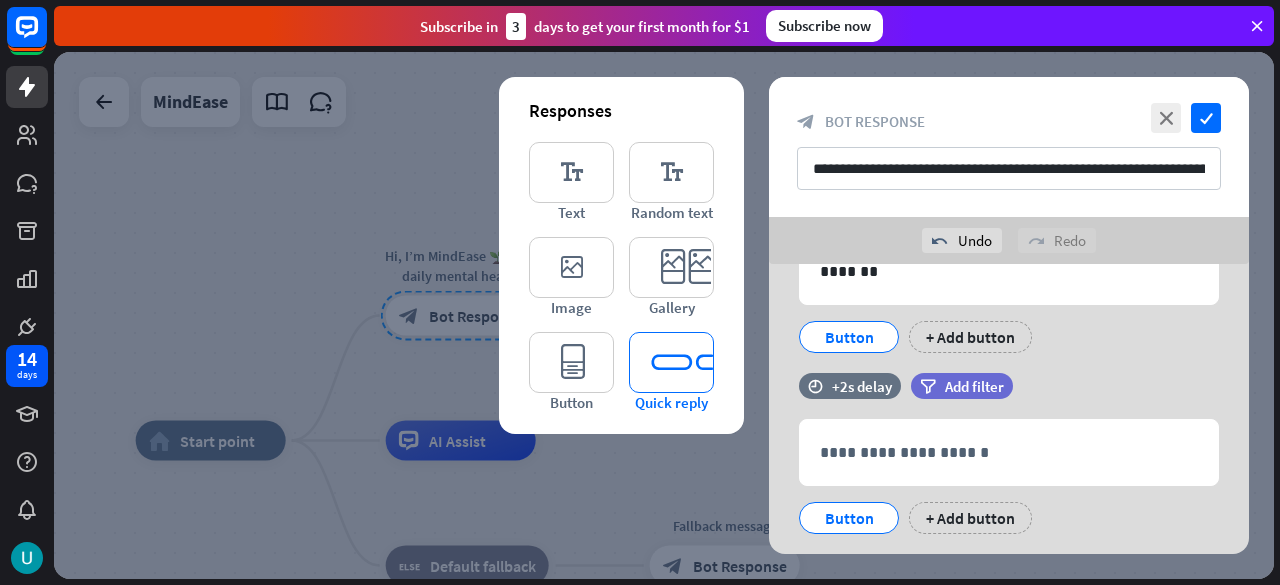 scroll, scrollTop: 338, scrollLeft: 0, axis: vertical 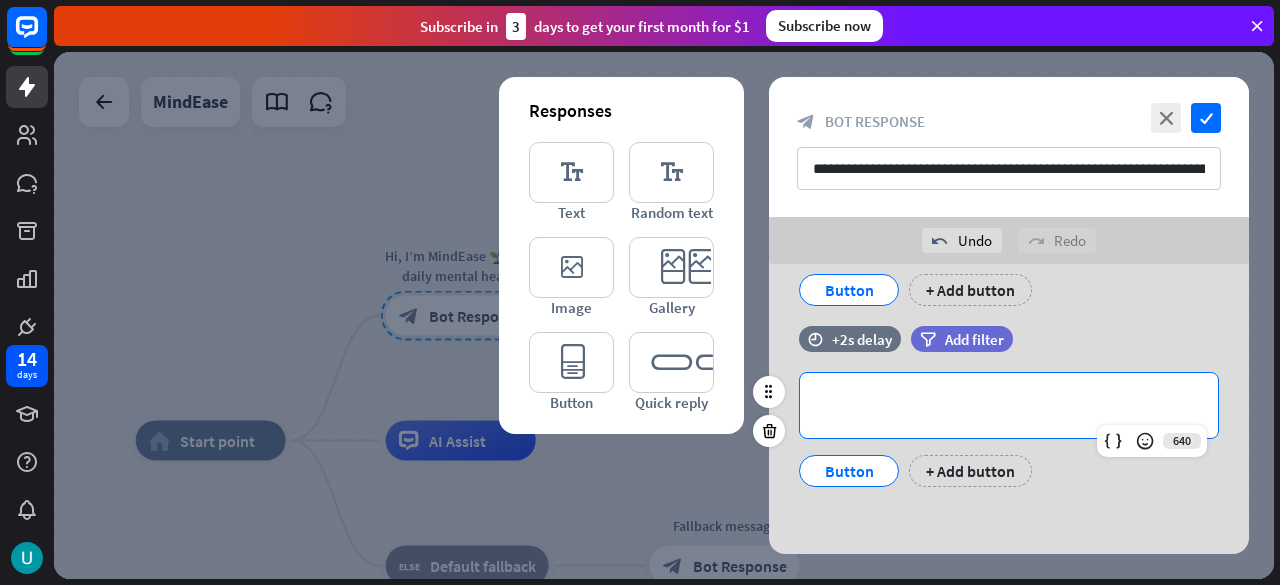 click on "**********" at bounding box center (1009, 405) 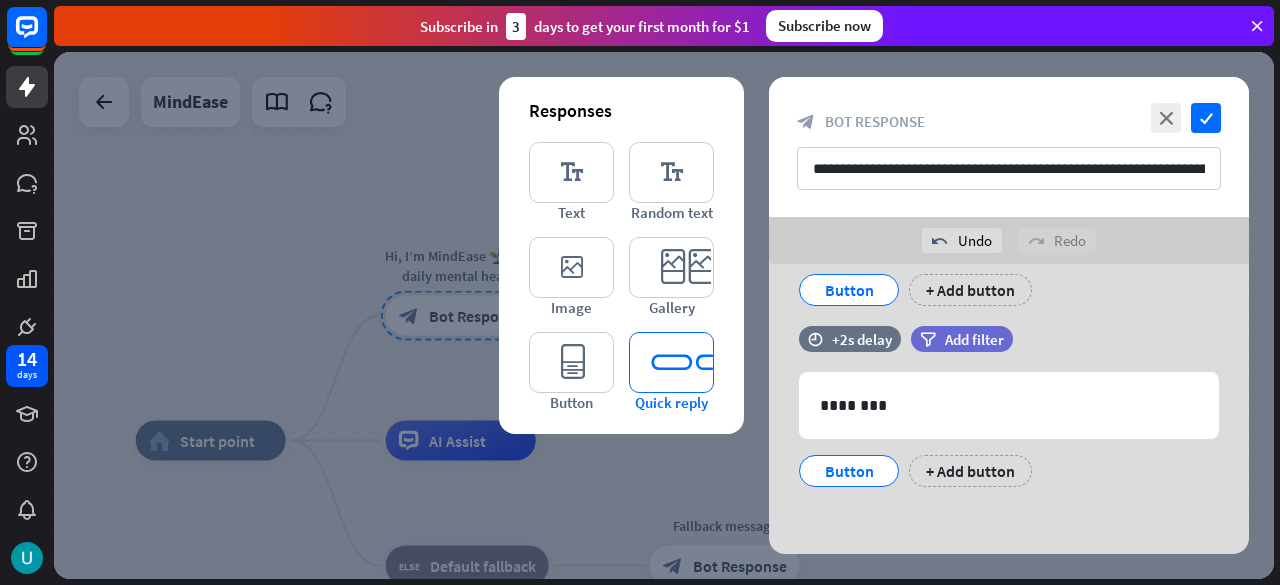 click on "editor_quick_replies" at bounding box center [671, 362] 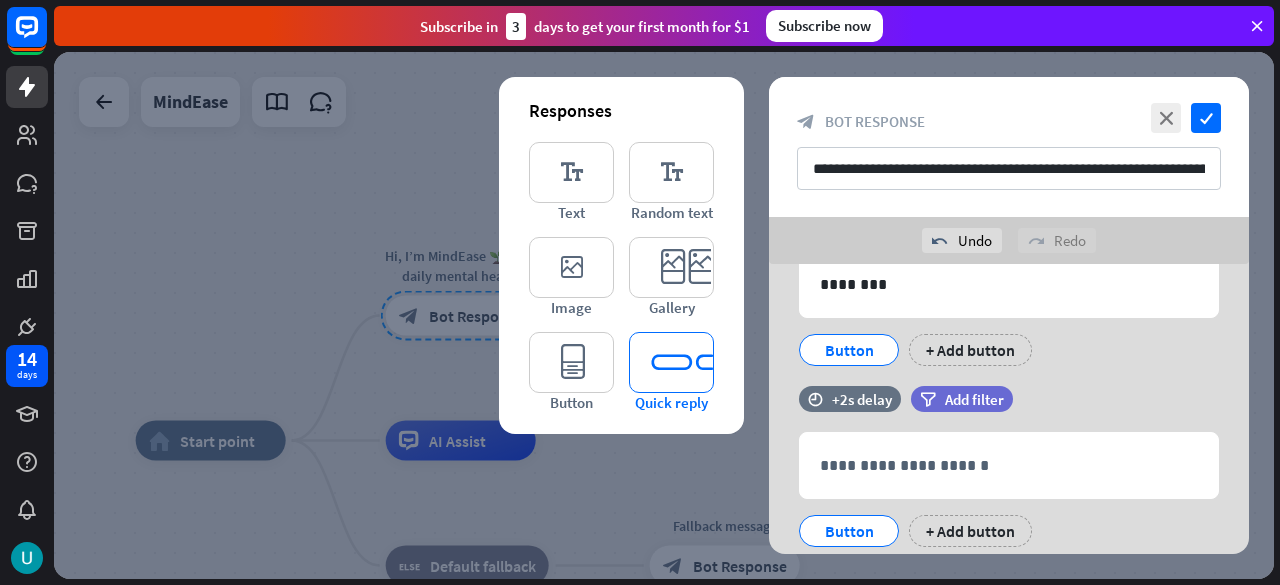 scroll, scrollTop: 518, scrollLeft: 0, axis: vertical 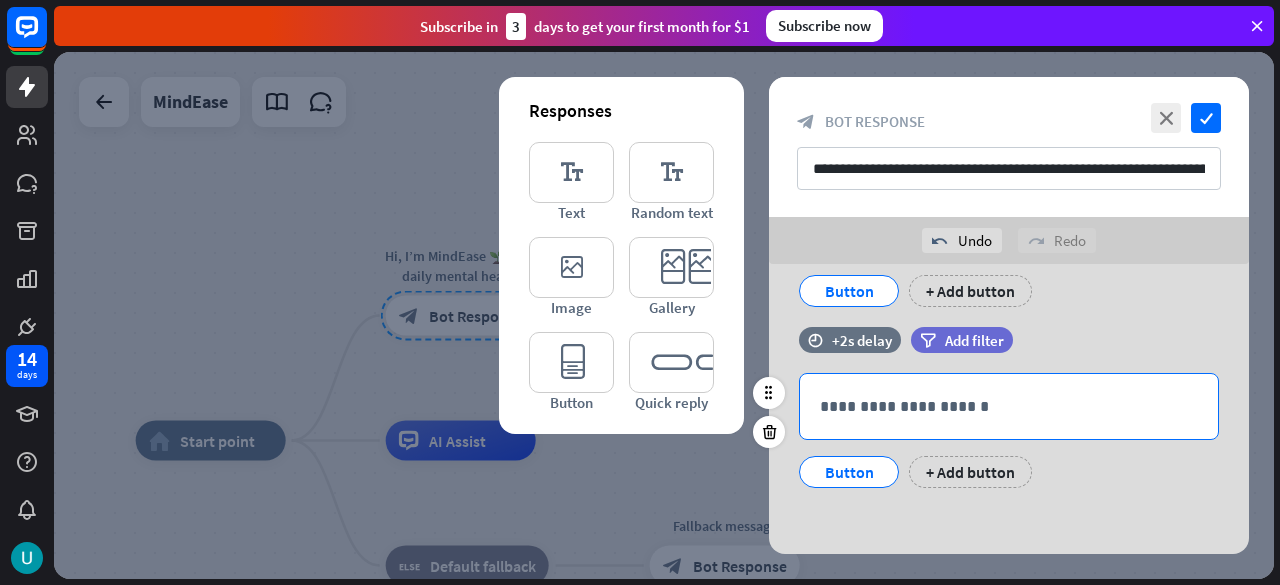 click on "**********" at bounding box center (1009, 406) 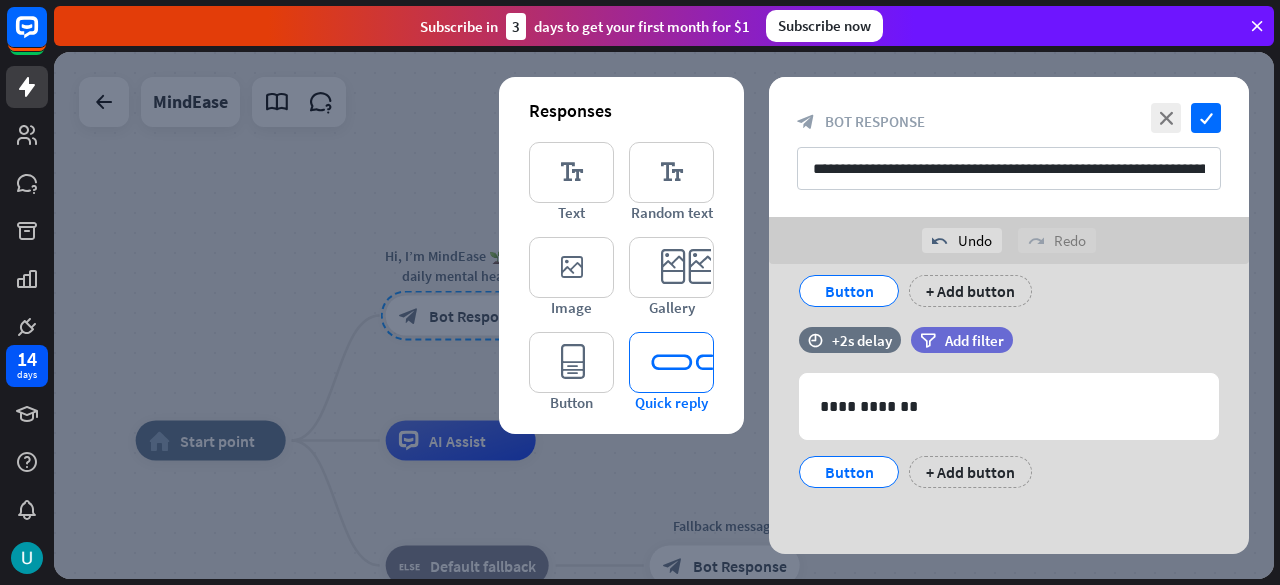 click on "editor_quick_replies" at bounding box center (671, 362) 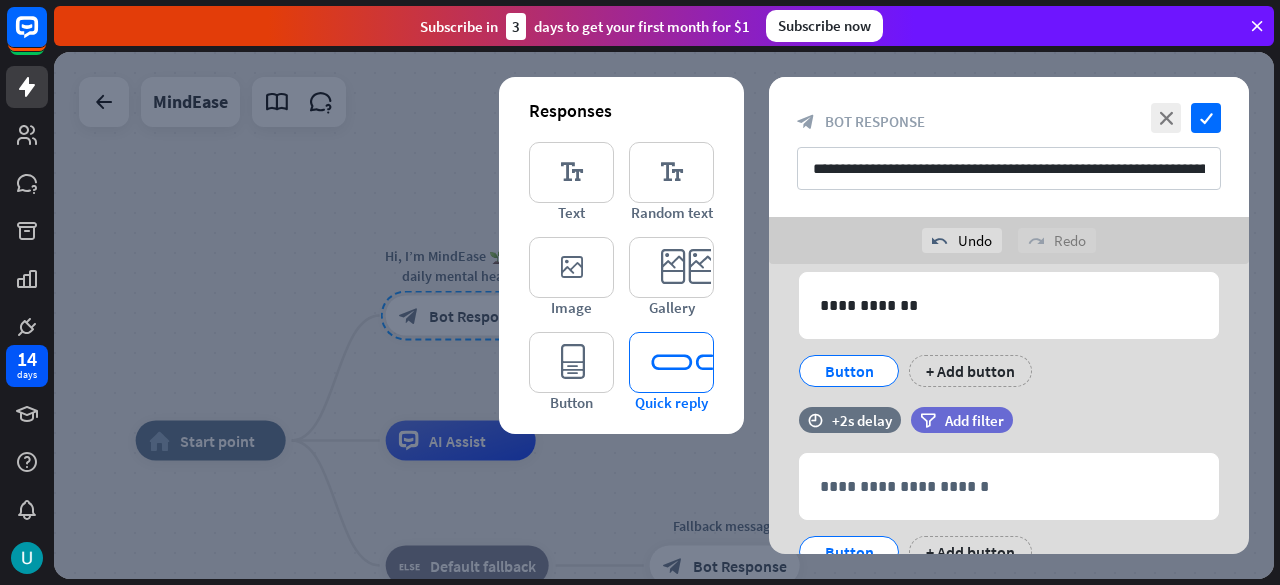 scroll, scrollTop: 699, scrollLeft: 0, axis: vertical 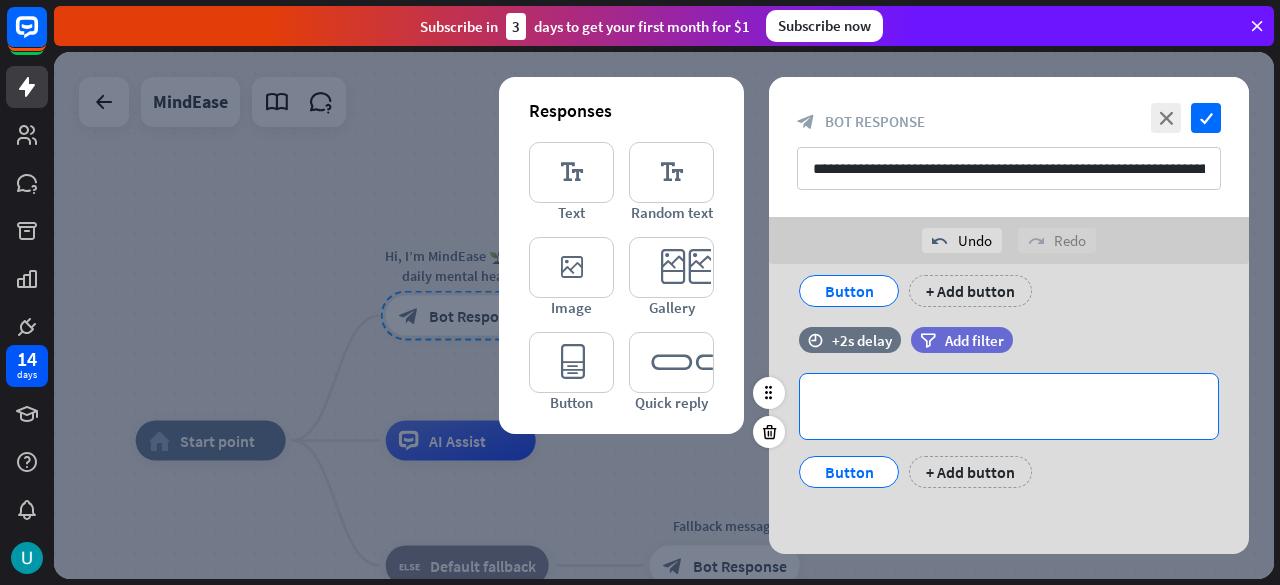 click on "**********" at bounding box center [1009, 406] 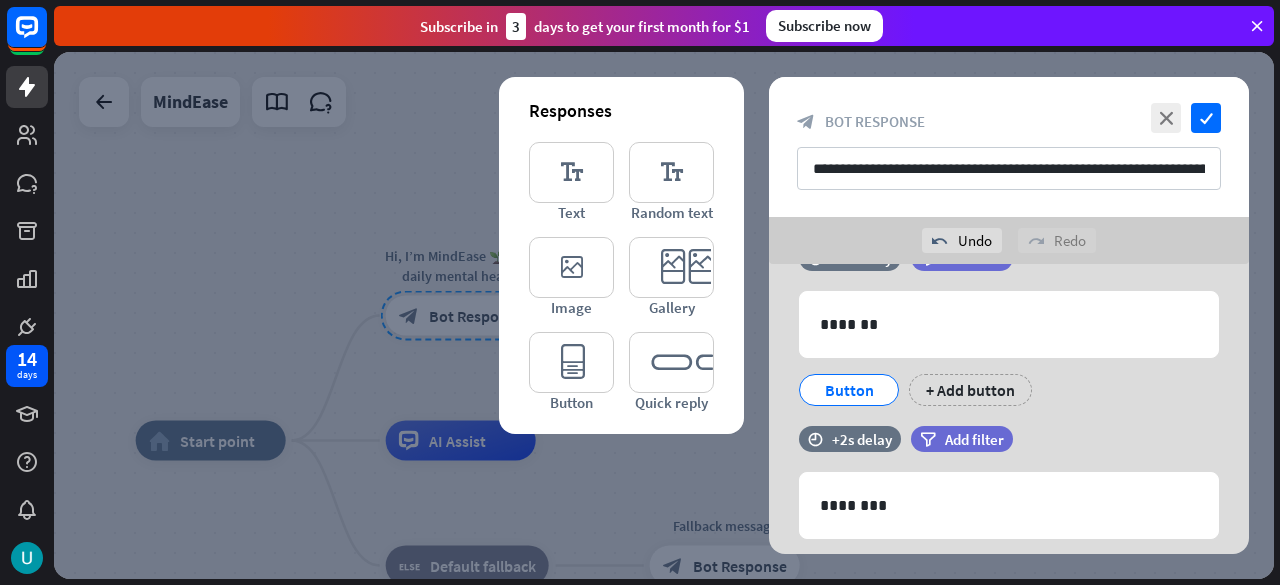 scroll, scrollTop: 699, scrollLeft: 0, axis: vertical 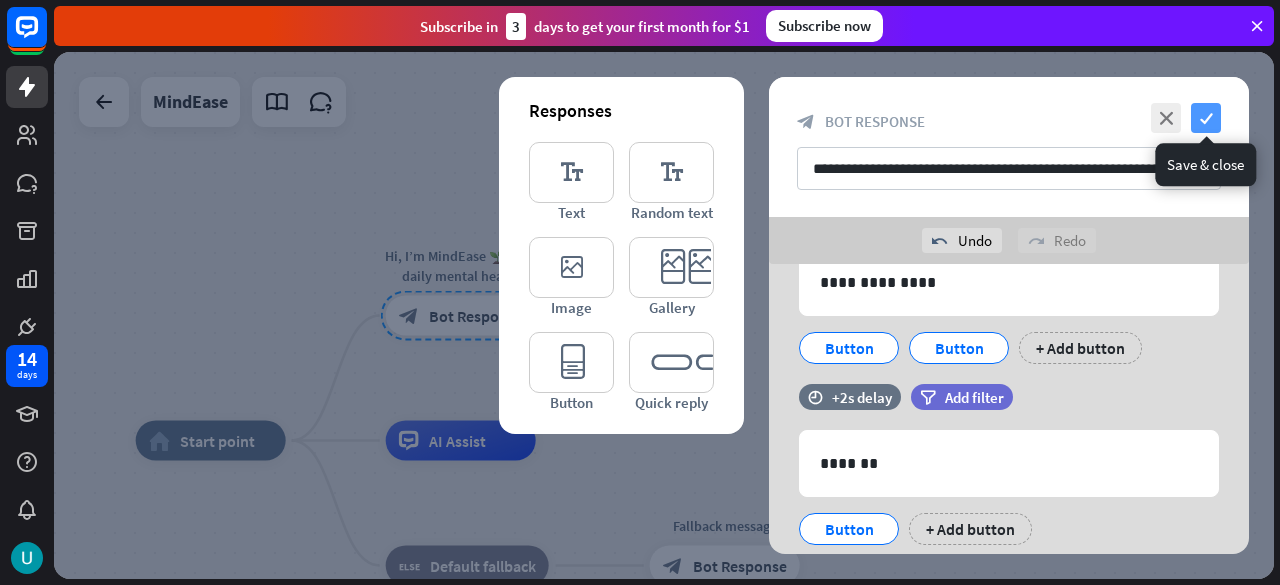 click on "check" at bounding box center [1206, 118] 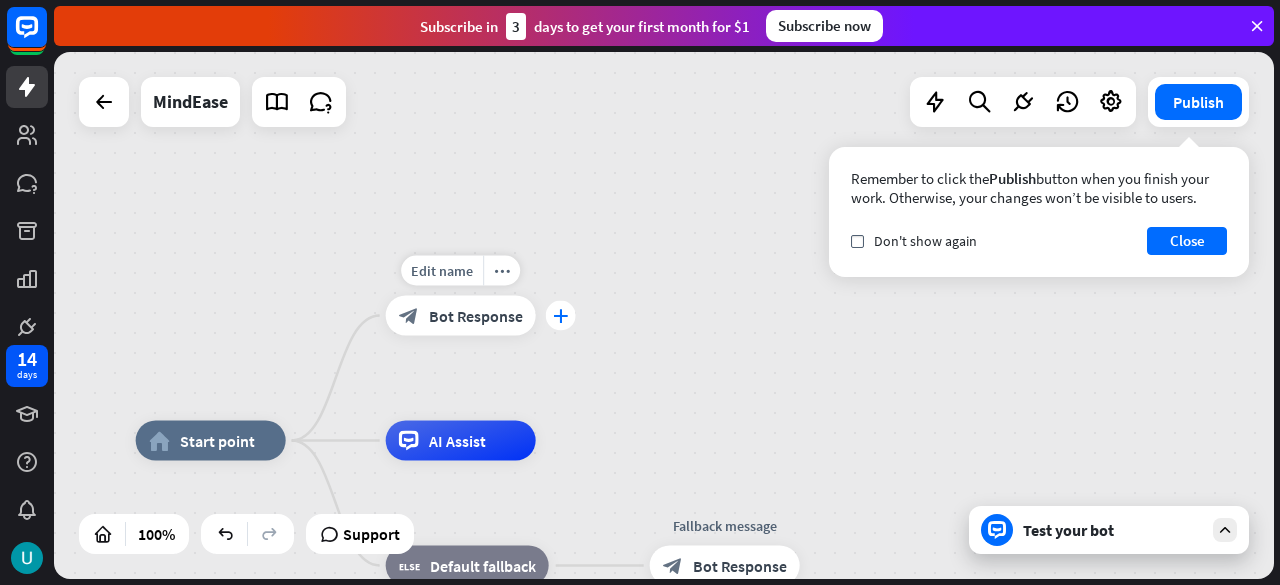 click on "plus" at bounding box center [561, 316] 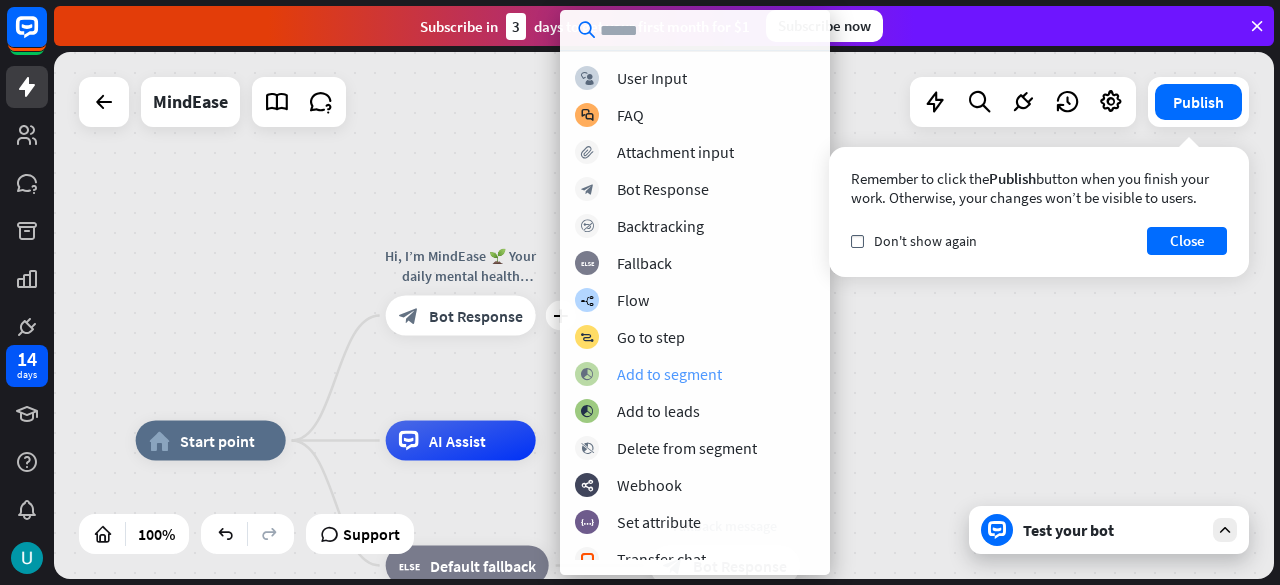 scroll, scrollTop: 602, scrollLeft: 0, axis: vertical 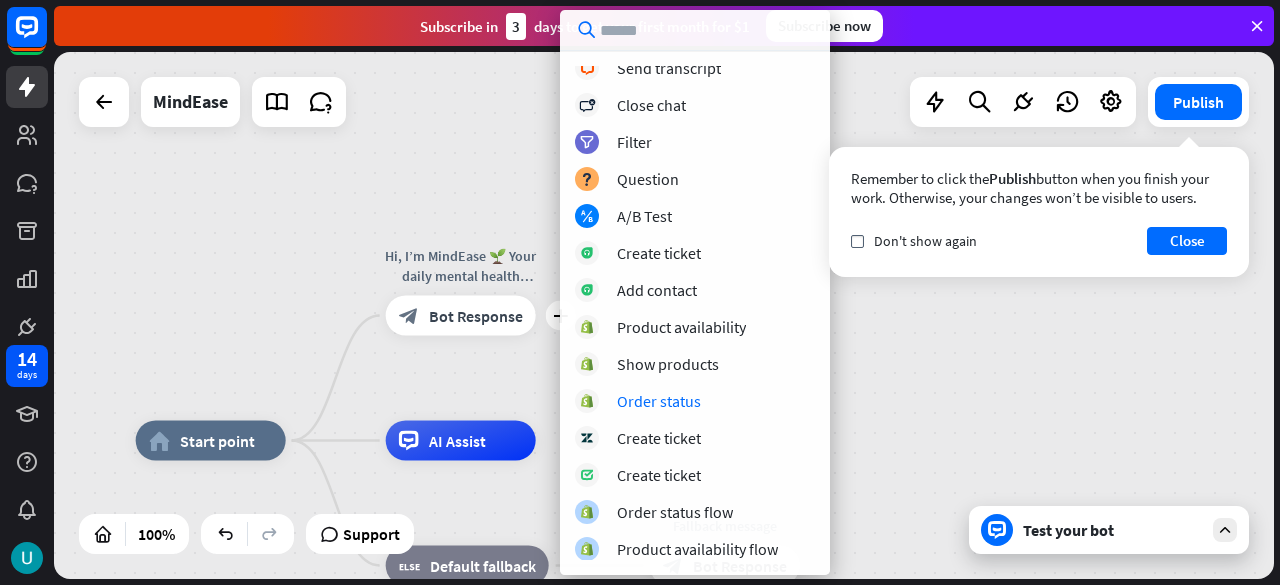 click on "home_2   Start point               plus   Hi, I’m MindEase 🌱 Your daily mental health companion.   How are you feeling [DATE]? You can type how you feel or choose one of   block_bot_response   Bot Response                     AI Assist                   block_fallback   Default fallback                 Fallback message   block_bot_response   Bot Response" at bounding box center [664, 315] 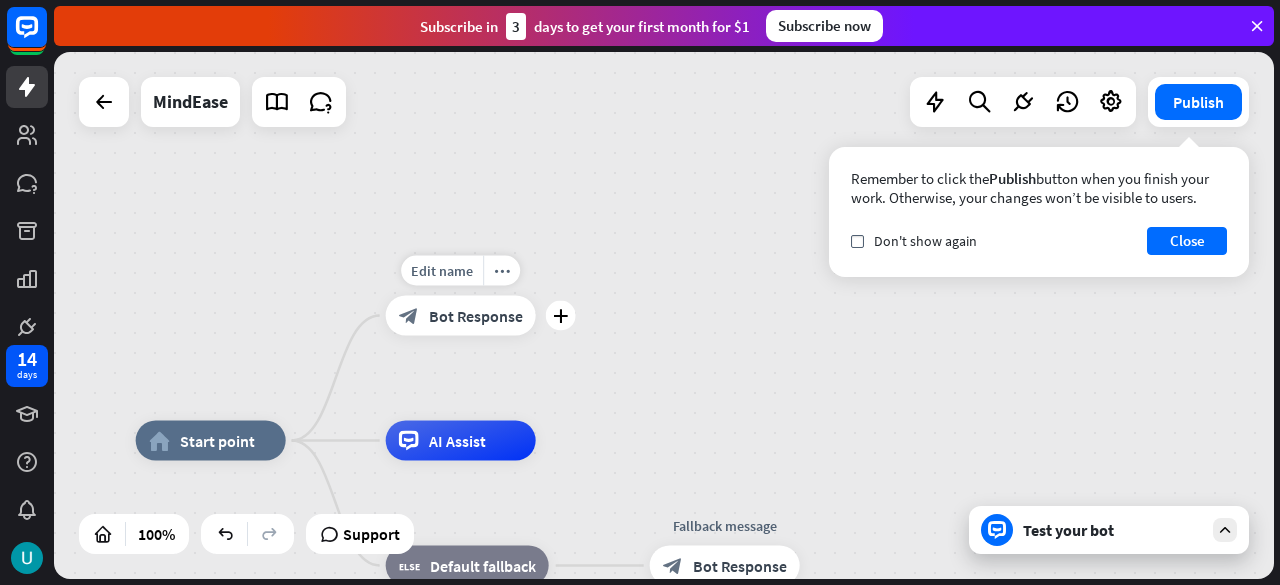 click on "block_bot_response   Bot Response" at bounding box center [461, 316] 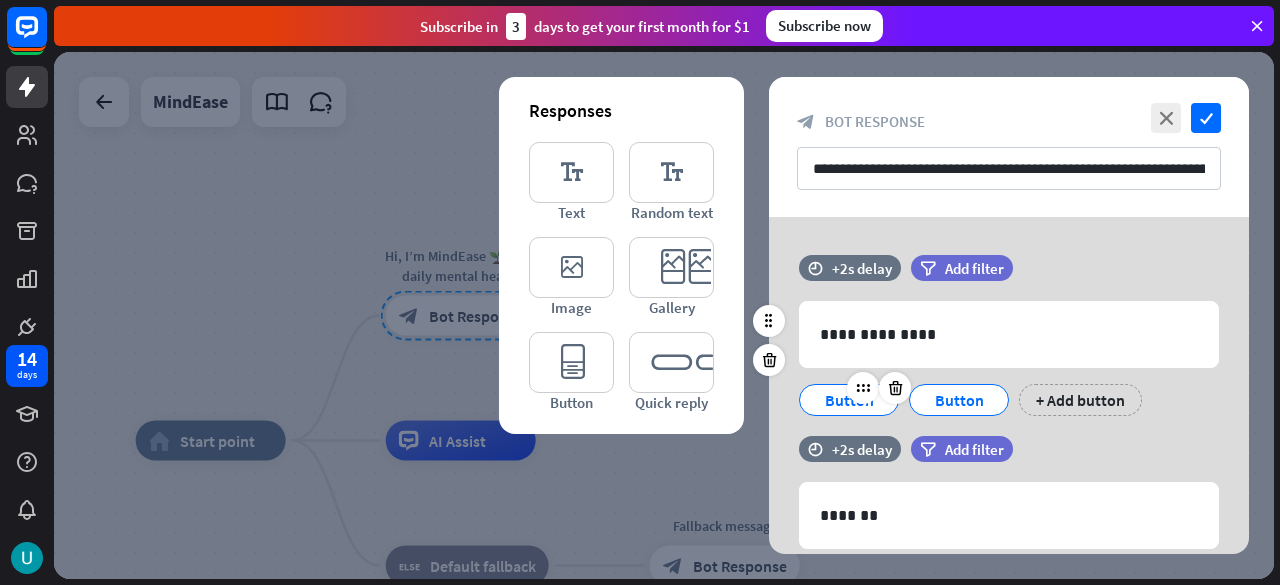 click on "Button" at bounding box center (849, 400) 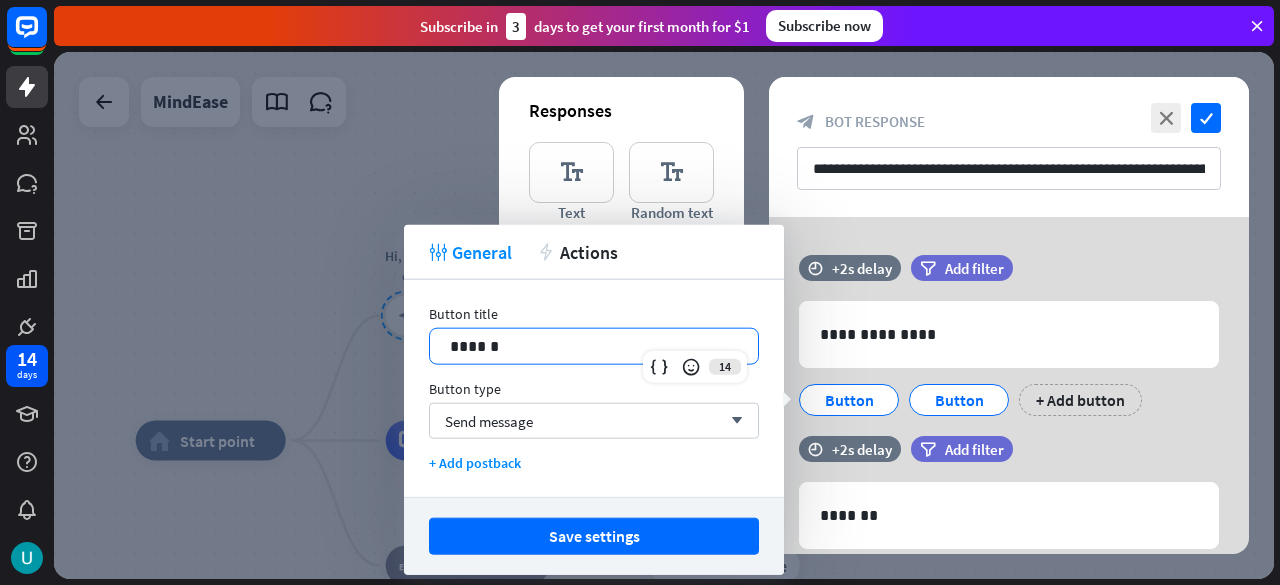 click on "******" at bounding box center (594, 346) 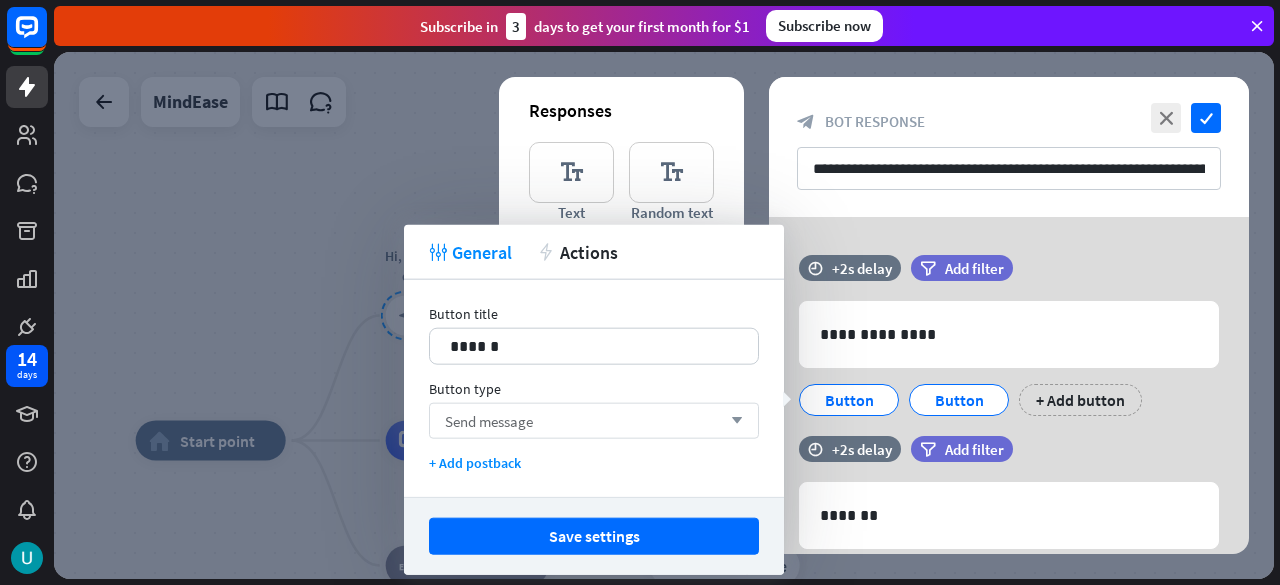 click on "Send message
arrow_down" at bounding box center (594, 421) 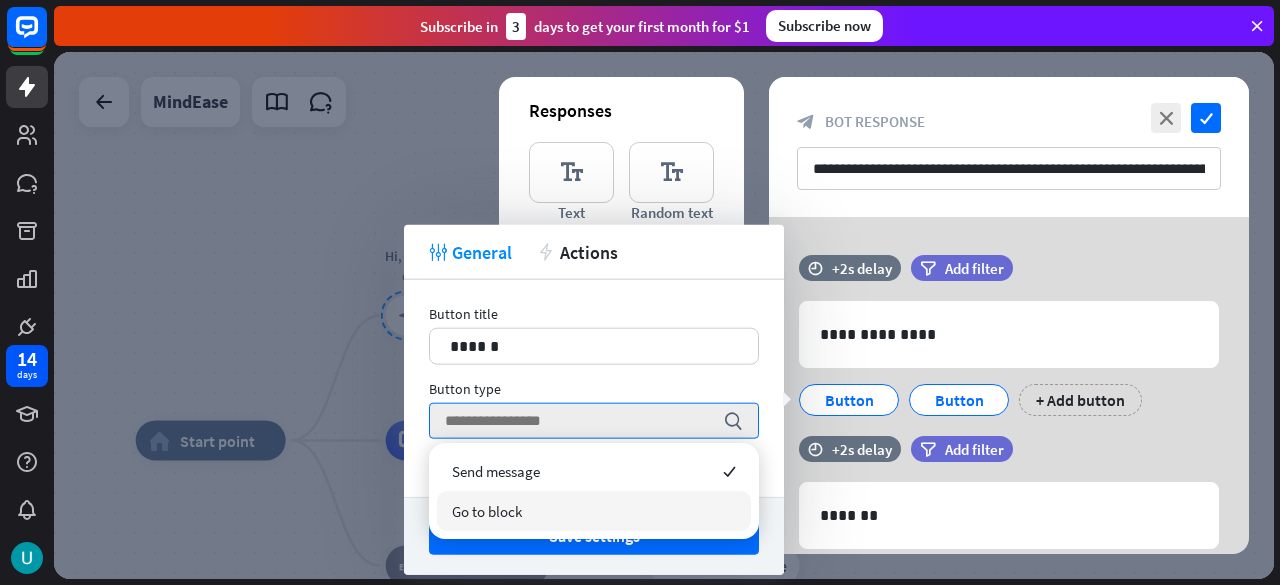 click on "Go to block" at bounding box center [594, 511] 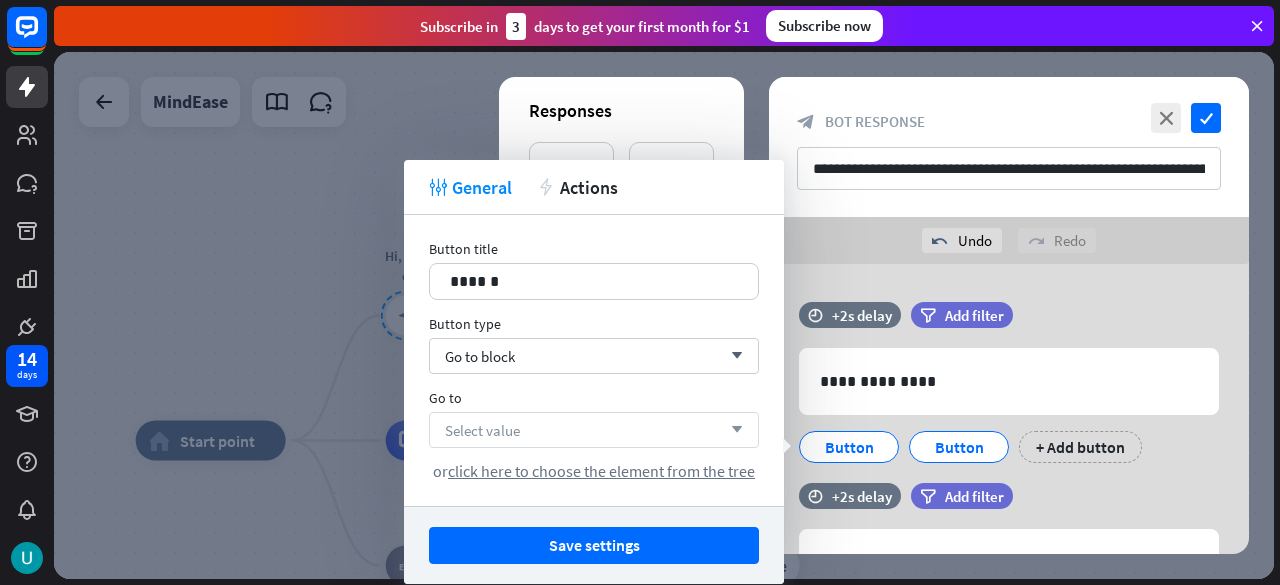 click on "Select value
arrow_down" at bounding box center (594, 430) 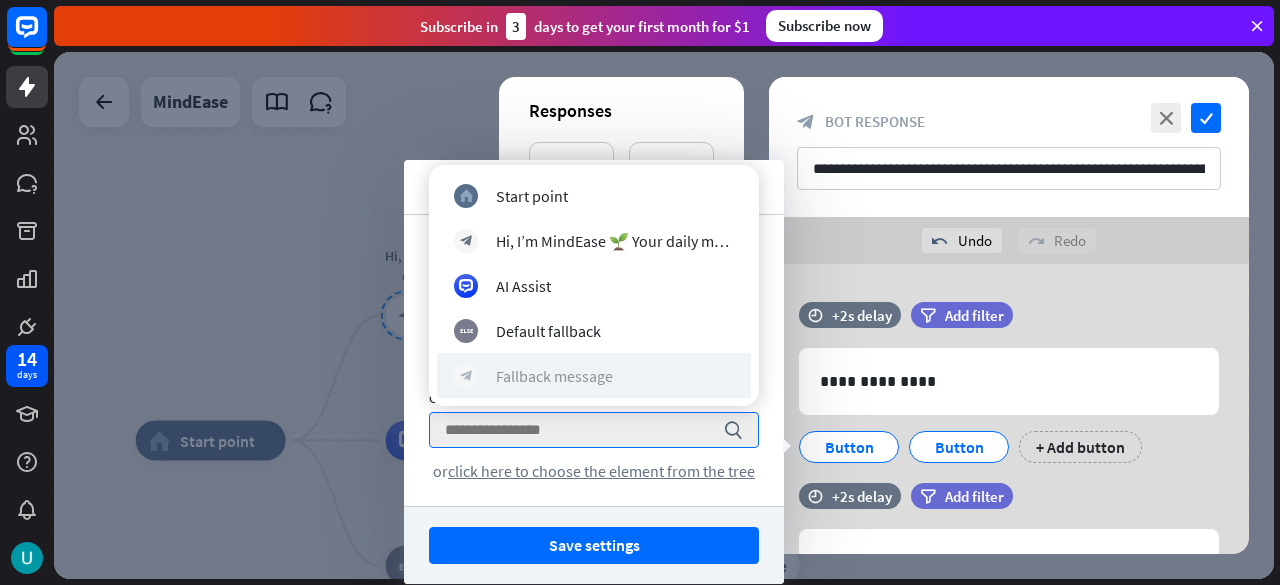 click on "Fallback message" at bounding box center [554, 376] 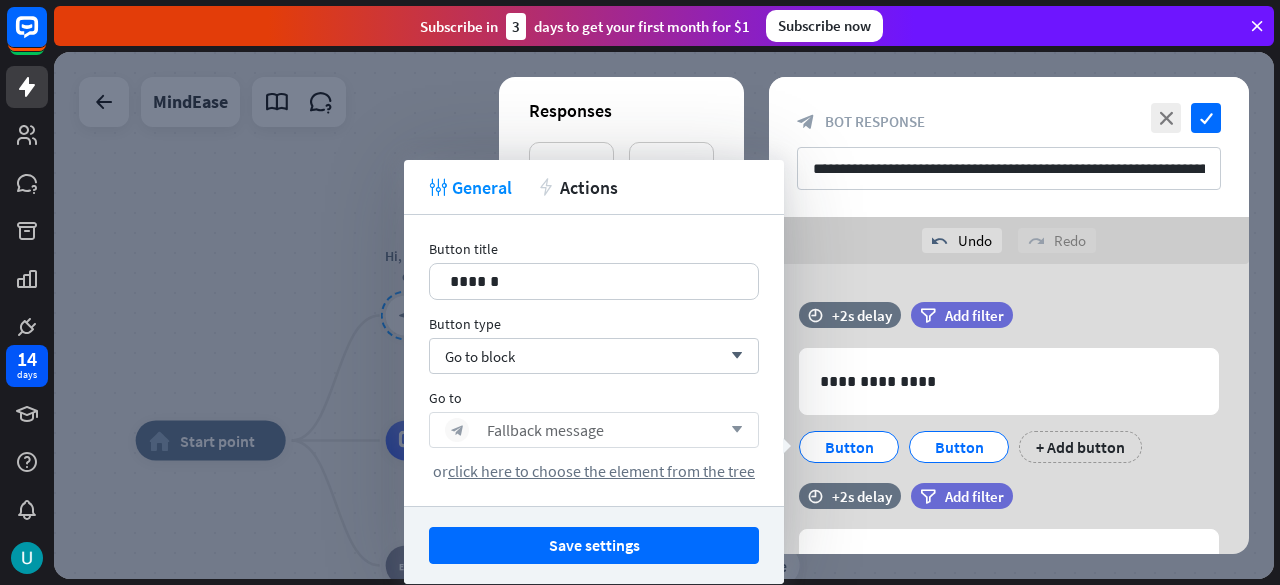 click on "arrow_down" at bounding box center [732, 430] 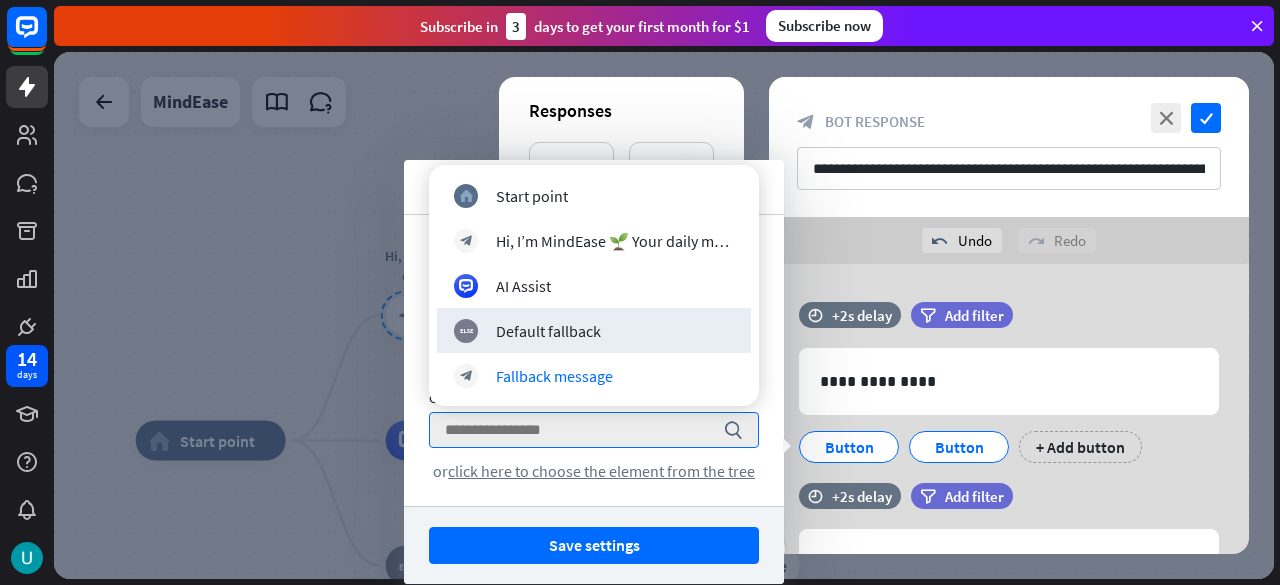 click on "filter   Add filter" at bounding box center [1012, 496] 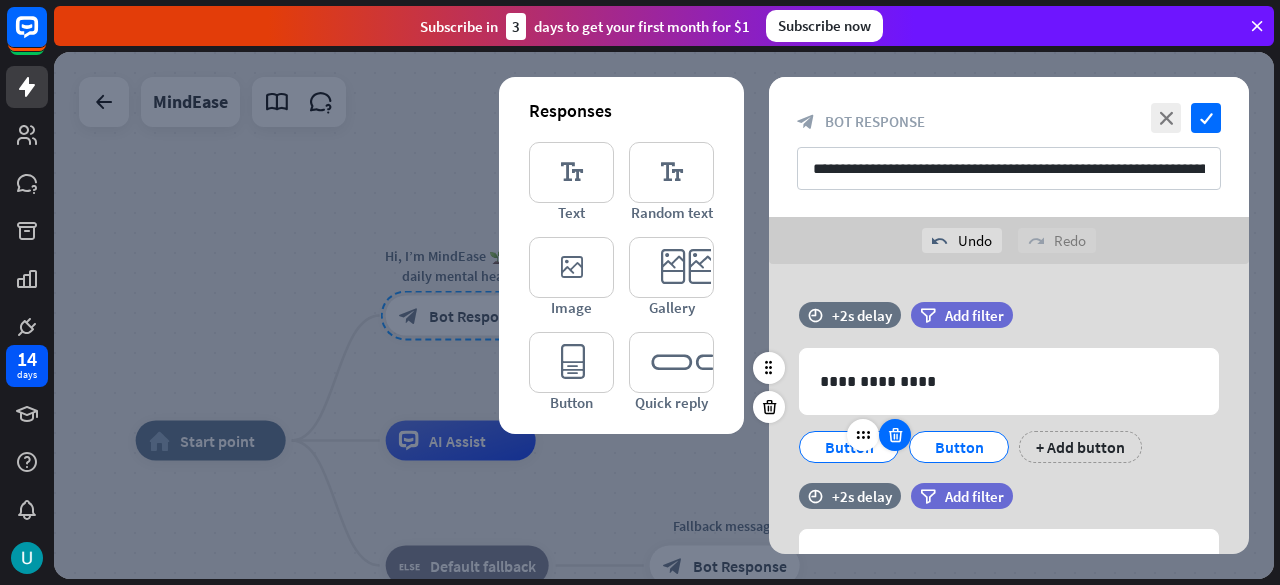 click at bounding box center [895, 435] 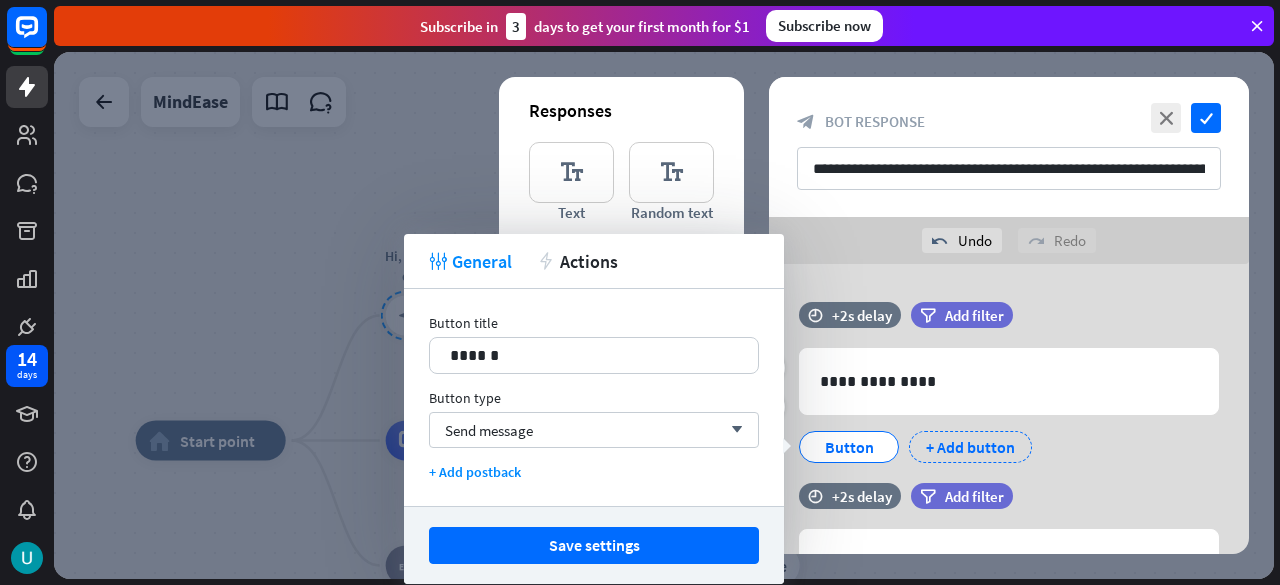 click on "+ Add button" at bounding box center [970, 447] 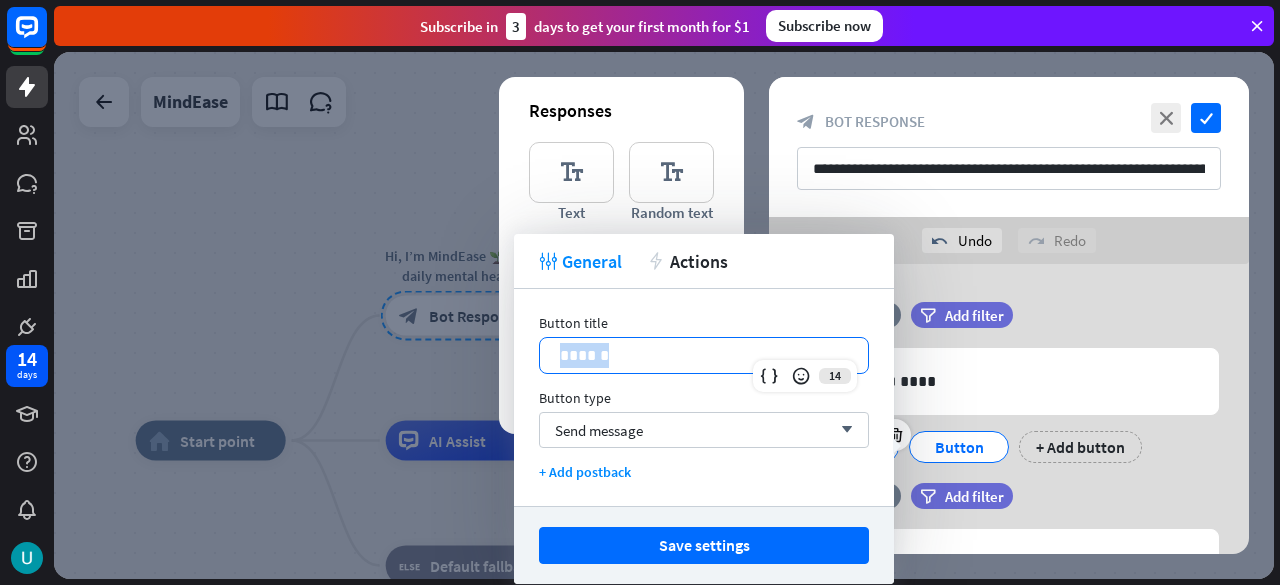 drag, startPoint x: 642, startPoint y: 361, endPoint x: 551, endPoint y: 353, distance: 91.350975 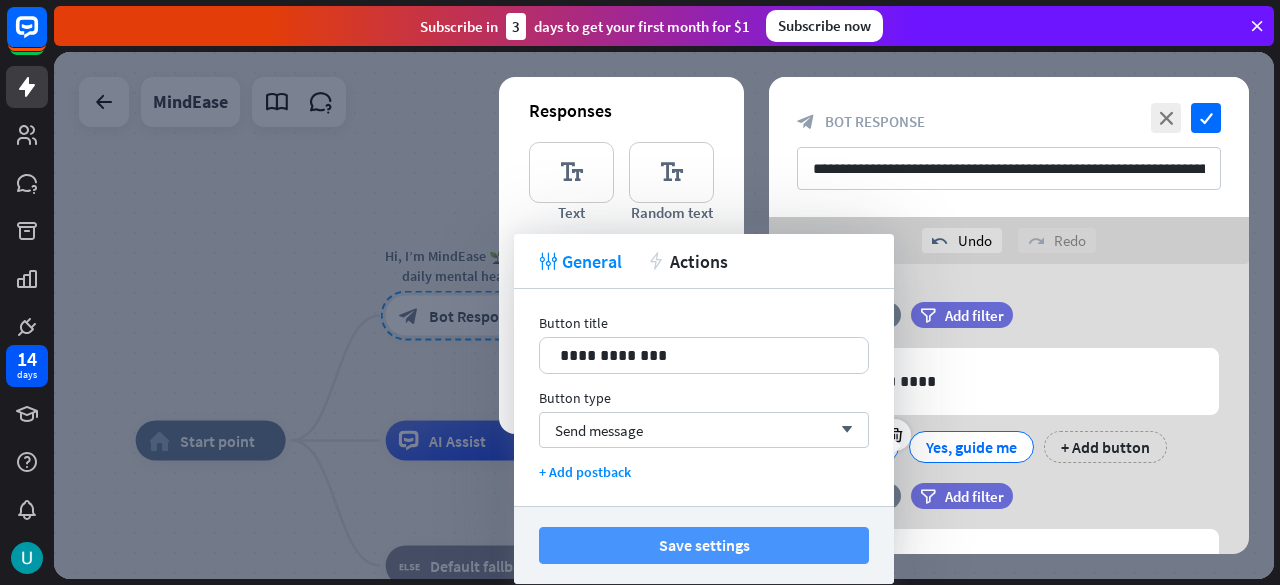 click on "Save settings" at bounding box center (704, 545) 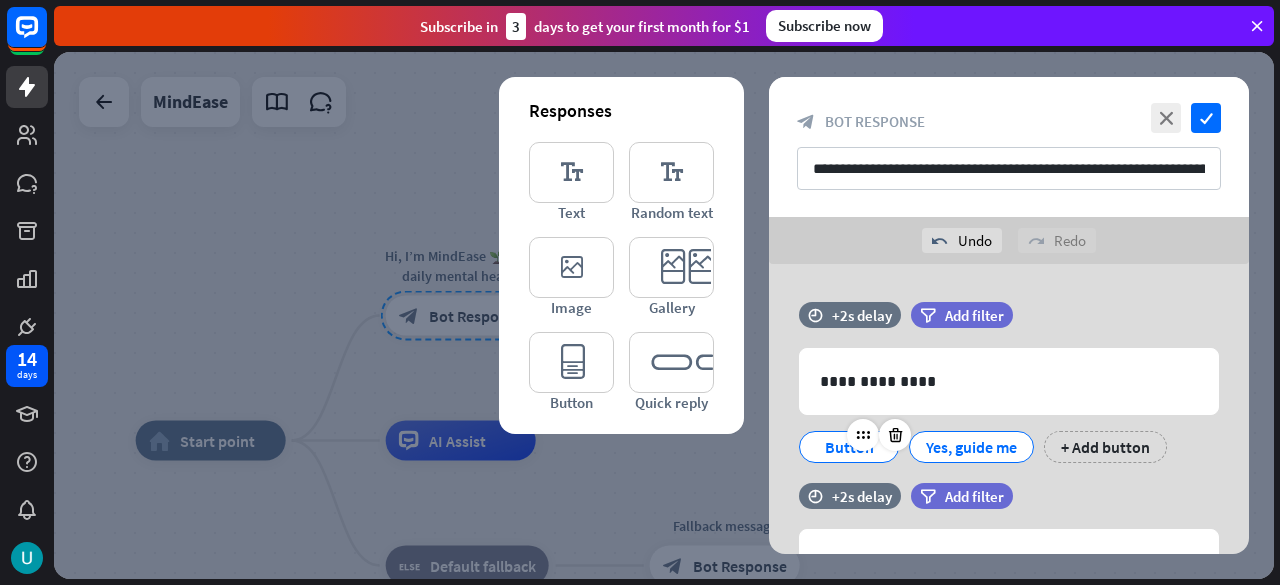 click on "Button" at bounding box center (849, 447) 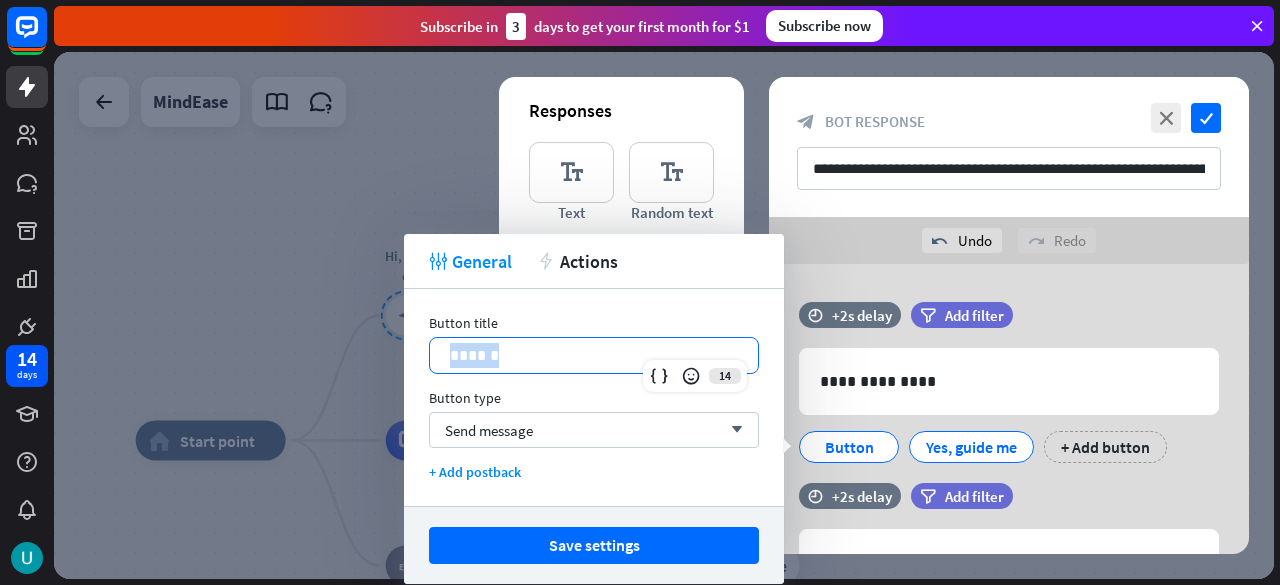 drag, startPoint x: 556, startPoint y: 350, endPoint x: 420, endPoint y: 359, distance: 136.29747 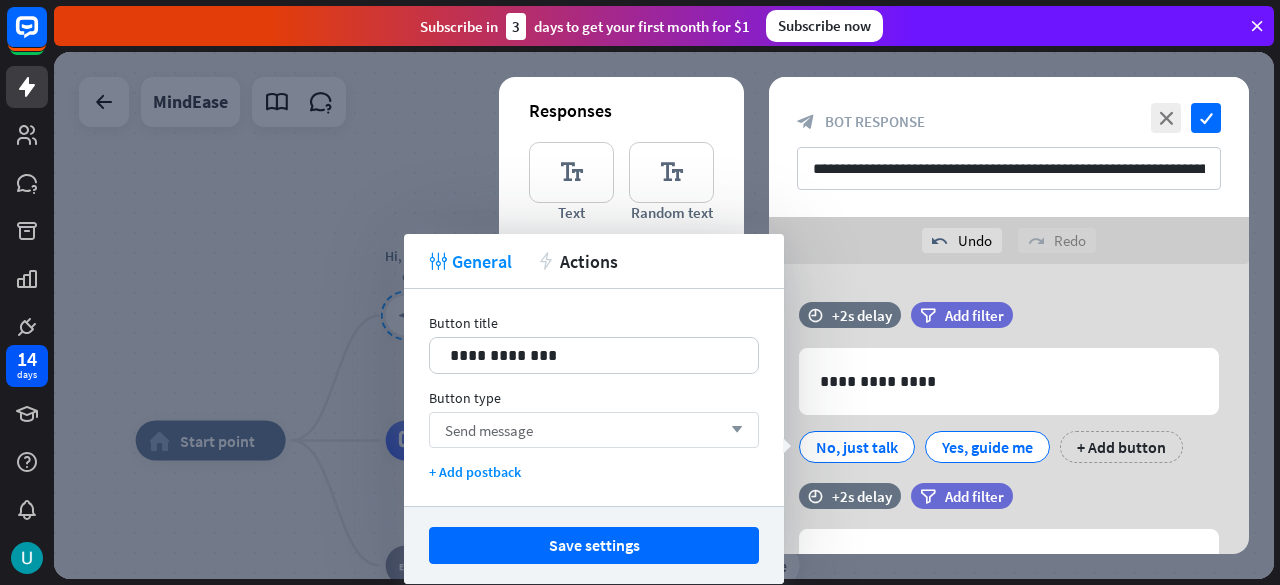 click on "Send message
arrow_down" at bounding box center [594, 430] 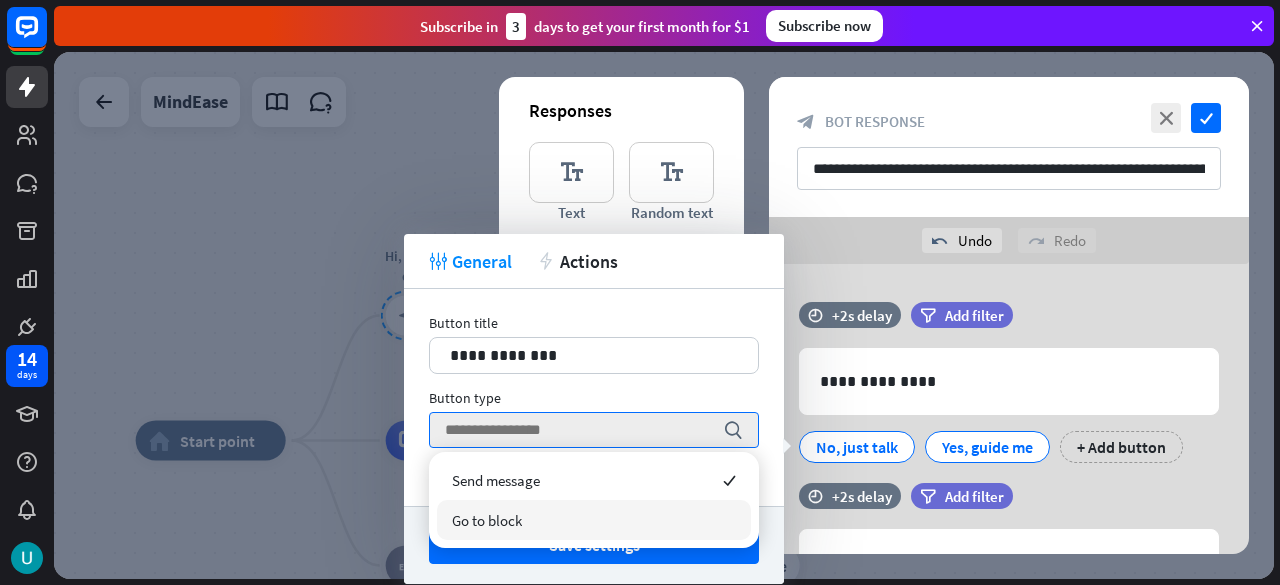 click on "Go to block" at bounding box center (594, 520) 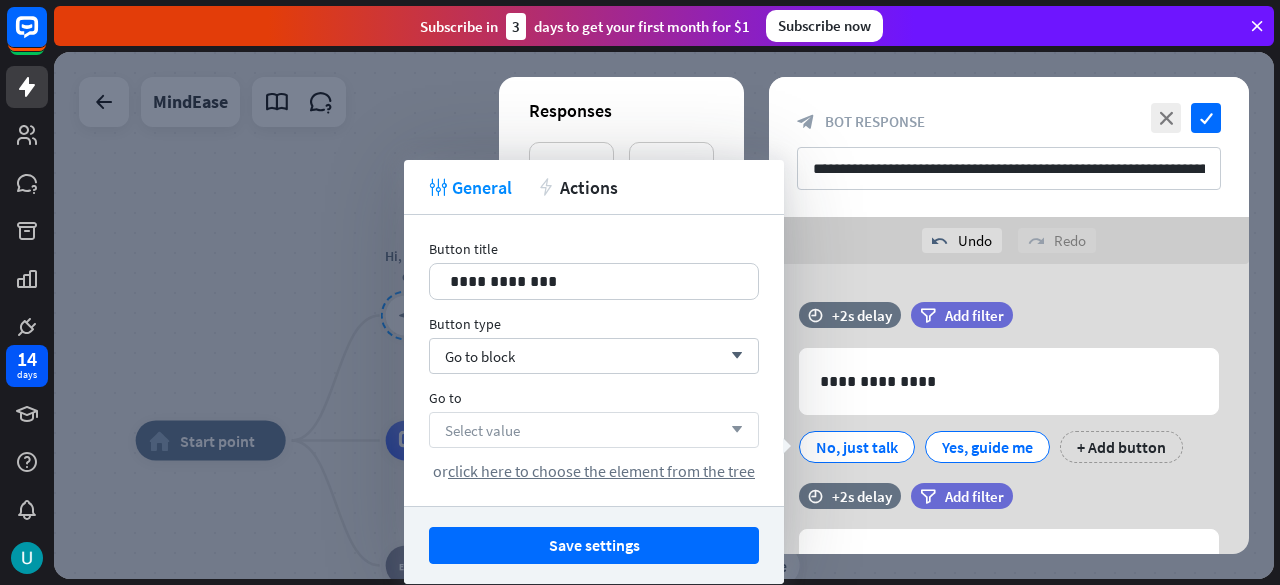 click on "Select value
arrow_down" at bounding box center (594, 430) 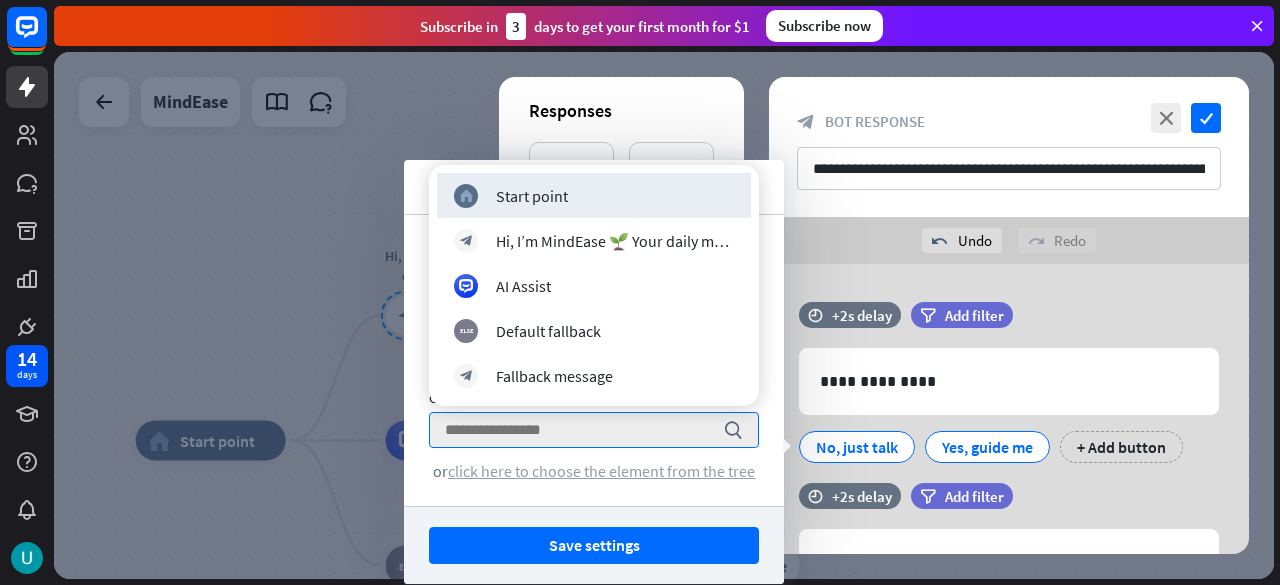 click on "click here to choose the element from the tree" at bounding box center (601, 471) 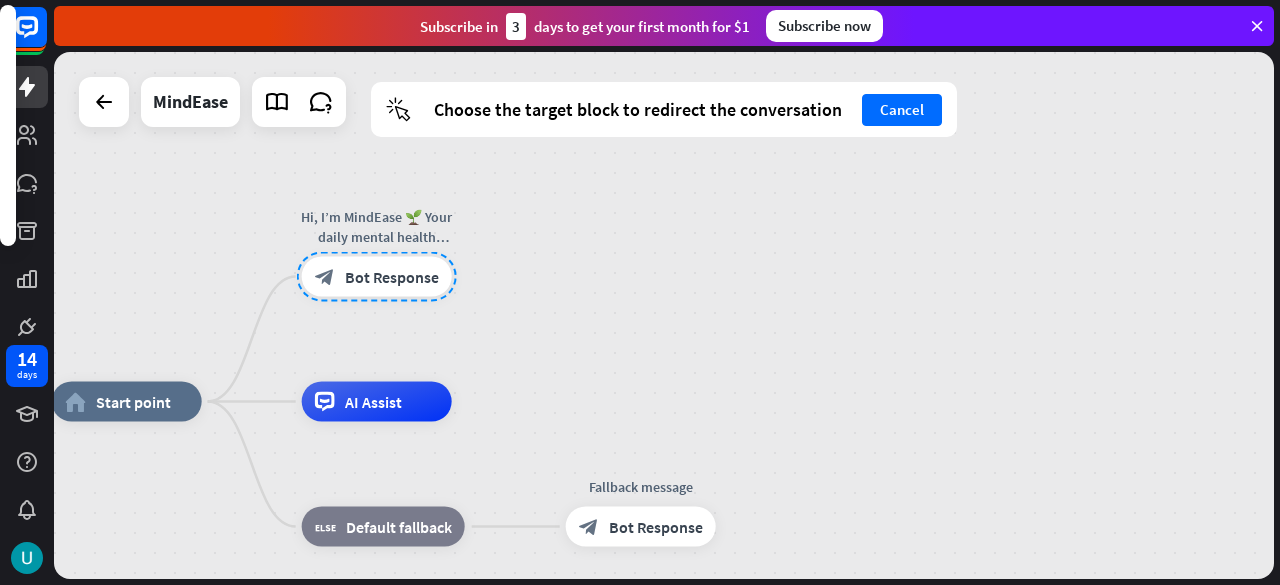 drag, startPoint x: 528, startPoint y: 323, endPoint x: 444, endPoint y: 284, distance: 92.61209 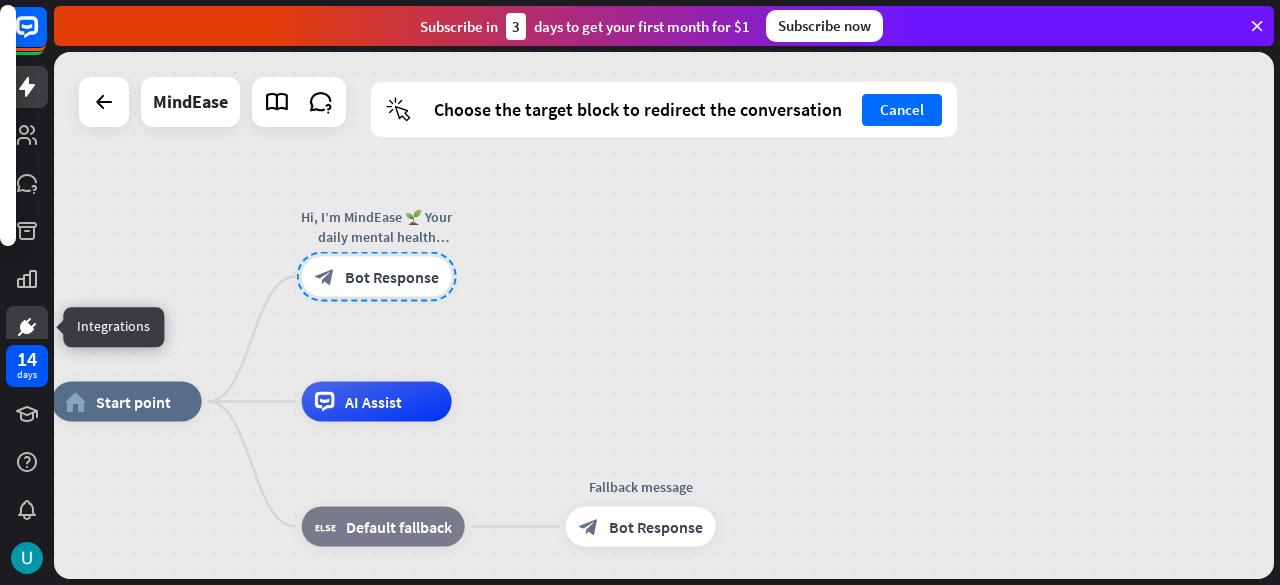 click at bounding box center (27, 169) 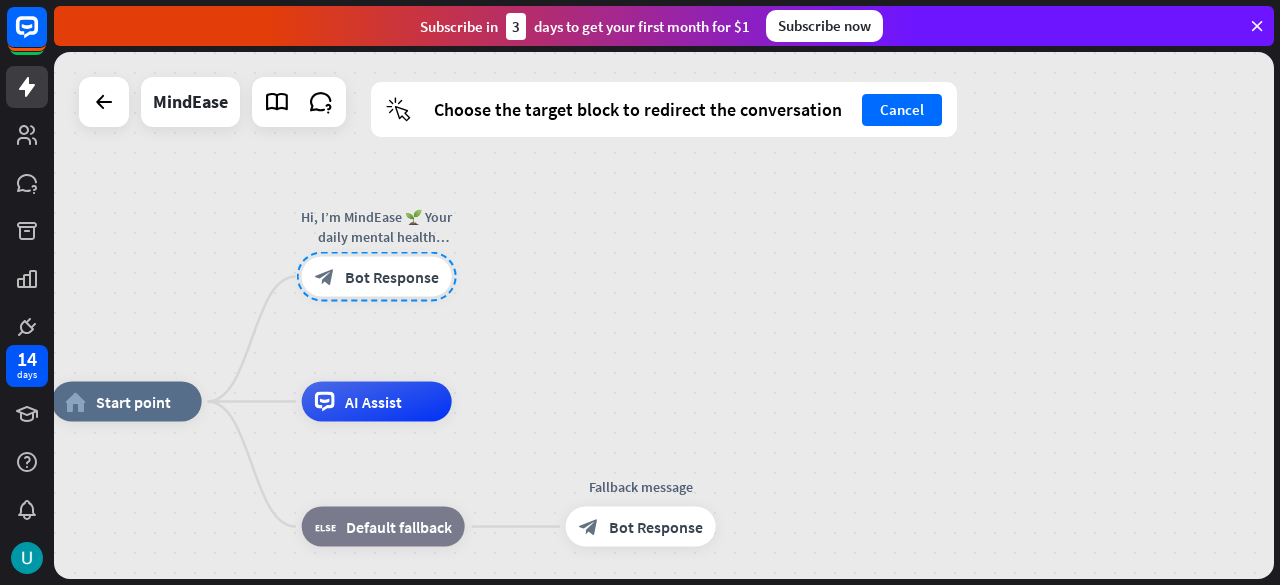 click on "home_2   Start point                 Hi, I’m MindEase 🌱 Your daily mental health companion.   How are you feeling [DATE]? You can type how you feel or choose one of   block_bot_response   Bot Response                     AI Assist                   block_fallback   Default fallback                 Fallback message   block_bot_response   Bot Response" at bounding box center [664, 315] 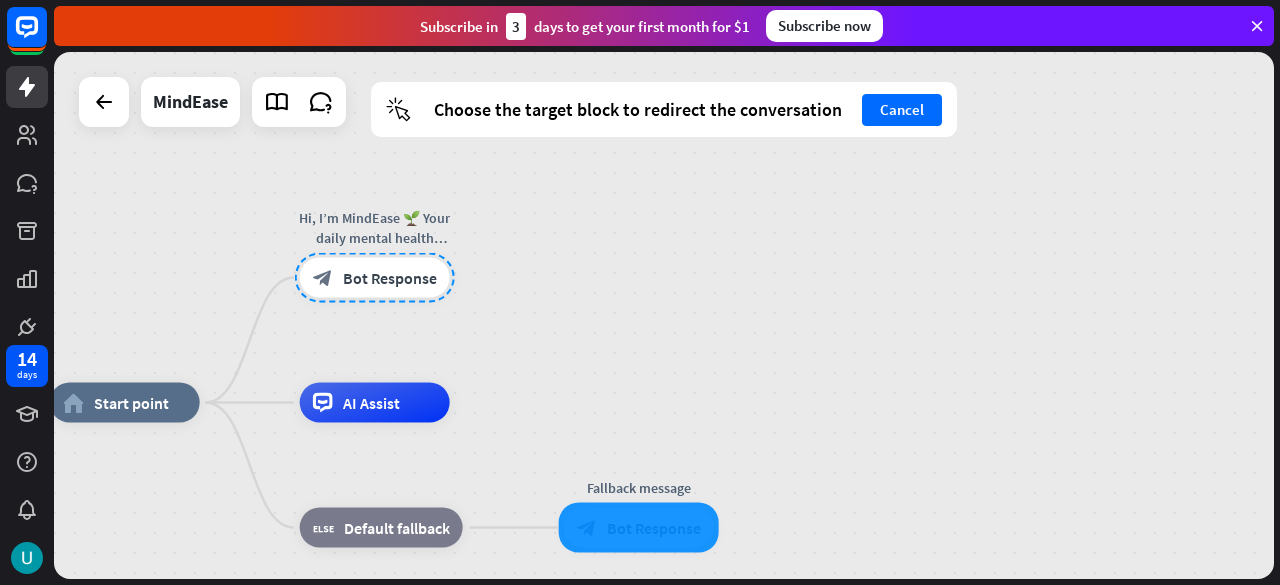 click at bounding box center [639, 528] 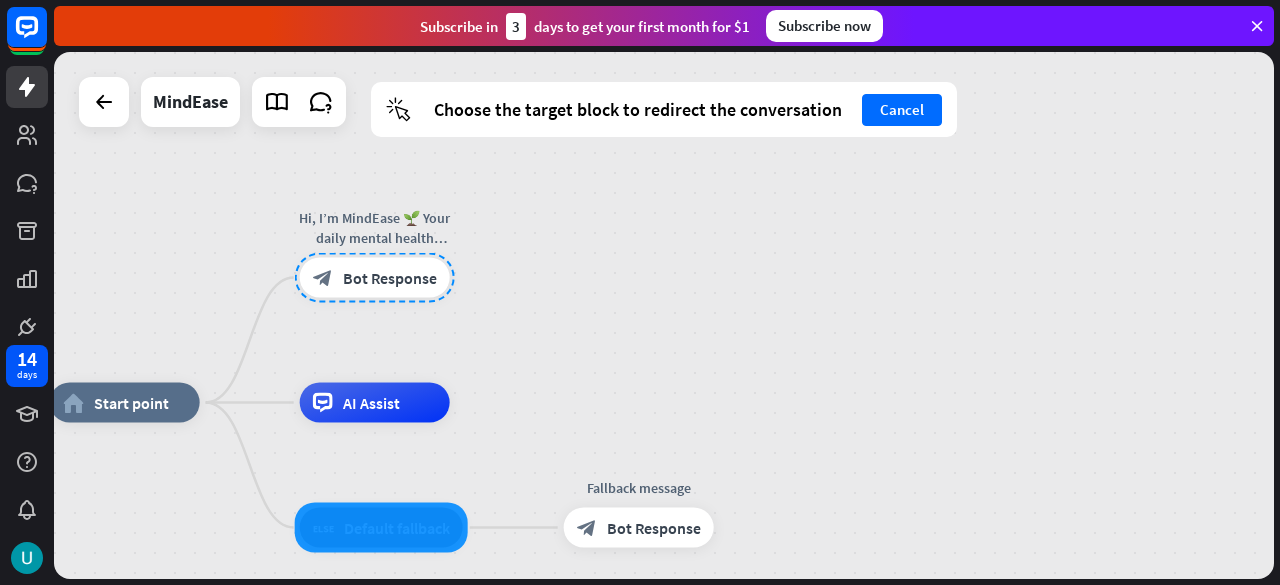 click at bounding box center [381, 528] 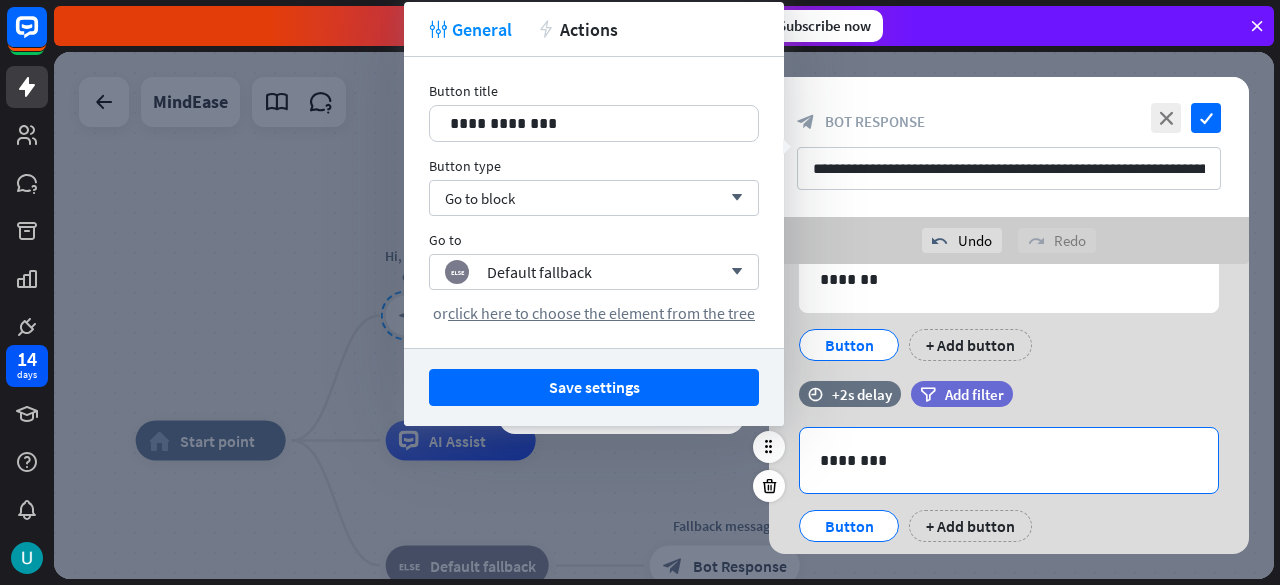 scroll, scrollTop: 300, scrollLeft: 0, axis: vertical 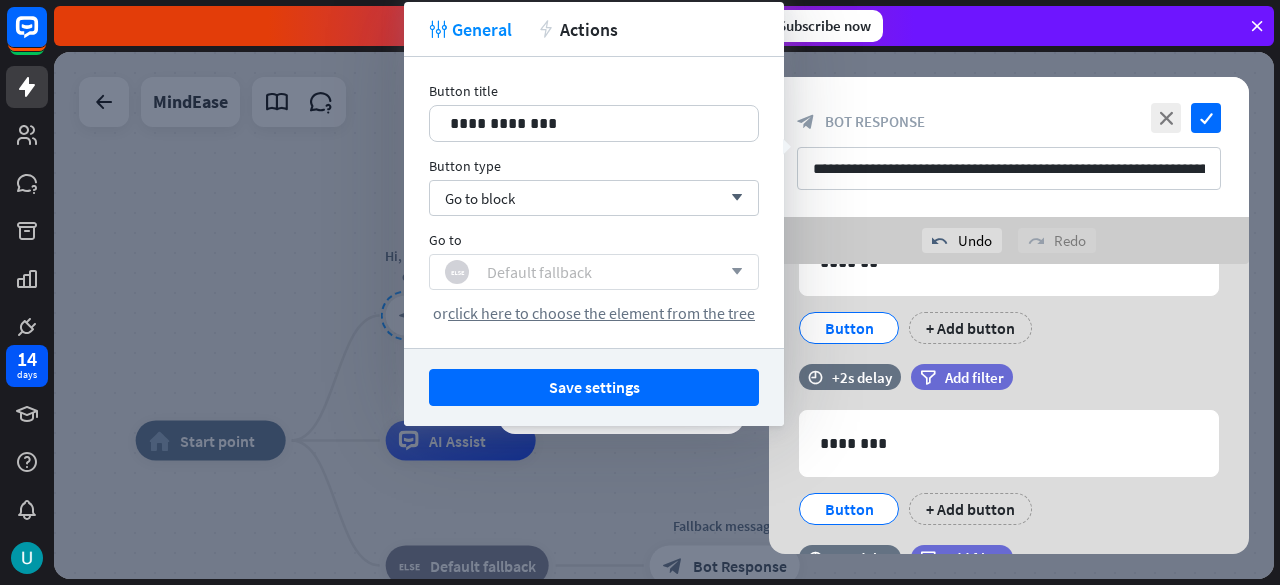 click on "block_fallback
Default fallback" at bounding box center (583, 272) 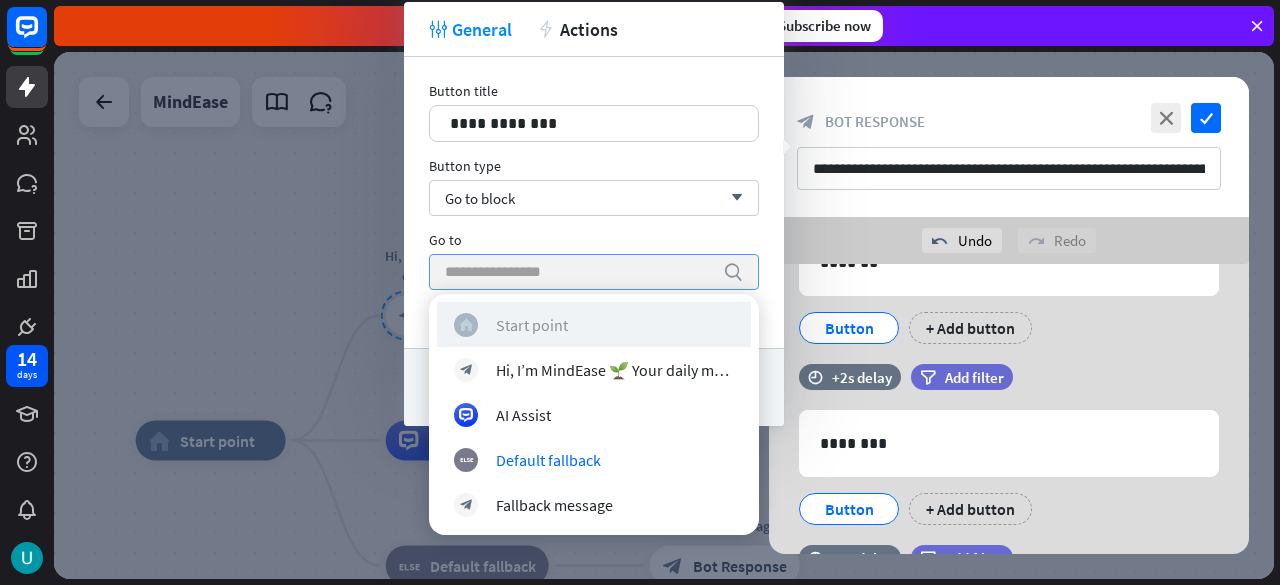 click on "Start point" at bounding box center (532, 325) 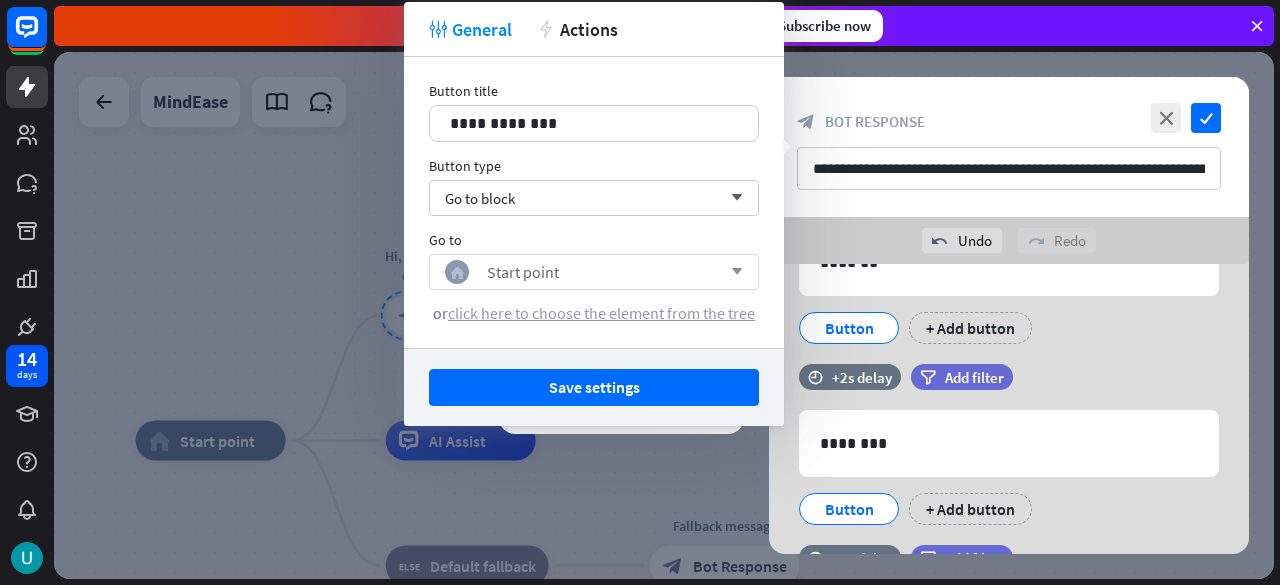click on "click here to choose the element from the tree" at bounding box center (601, 313) 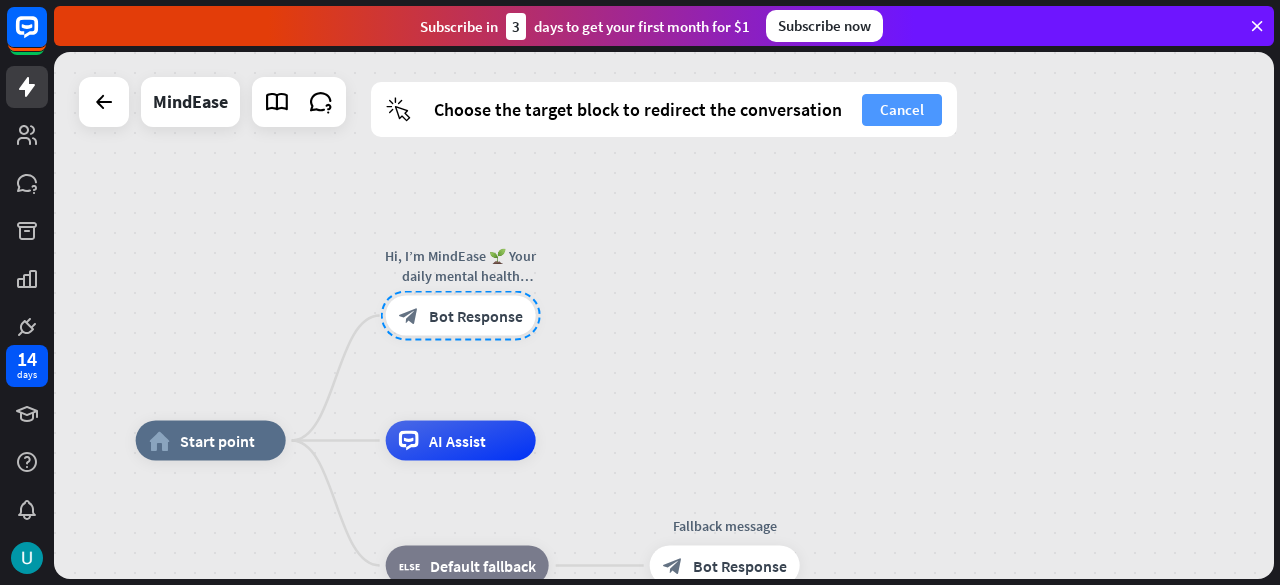 click on "Cancel" at bounding box center (902, 110) 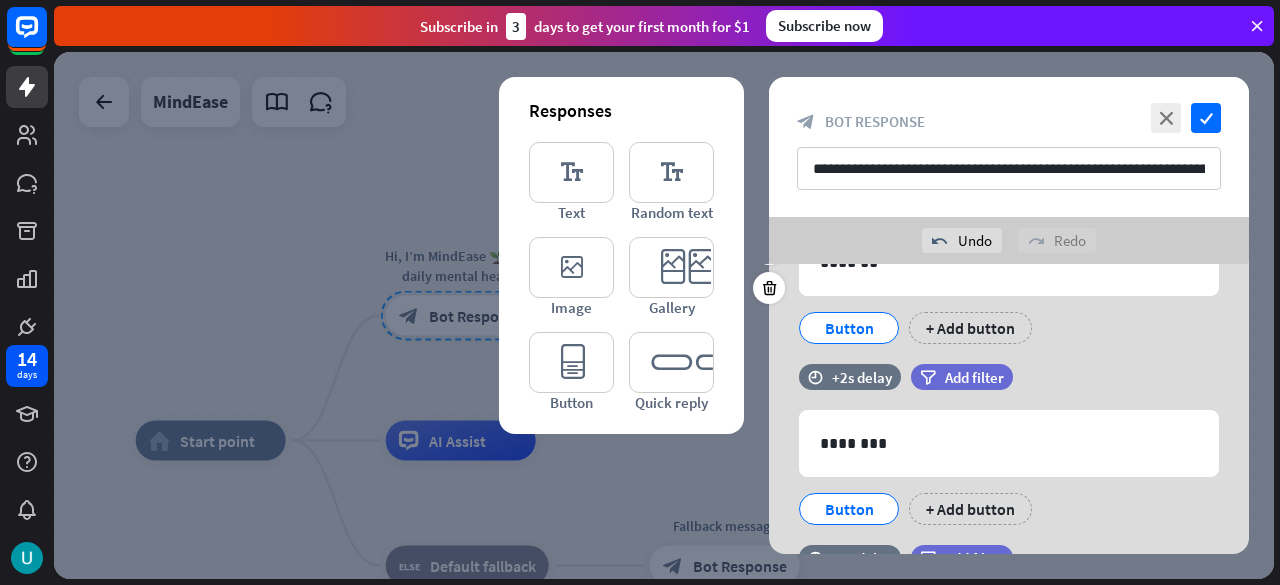 scroll, scrollTop: 699, scrollLeft: 0, axis: vertical 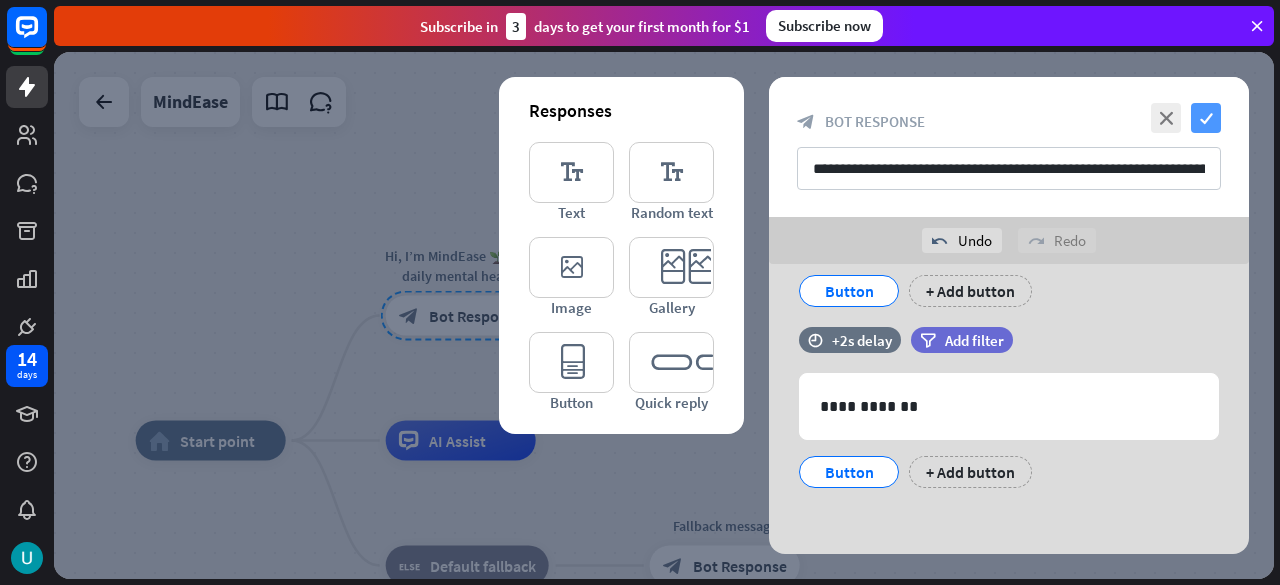 click on "check" at bounding box center [1206, 118] 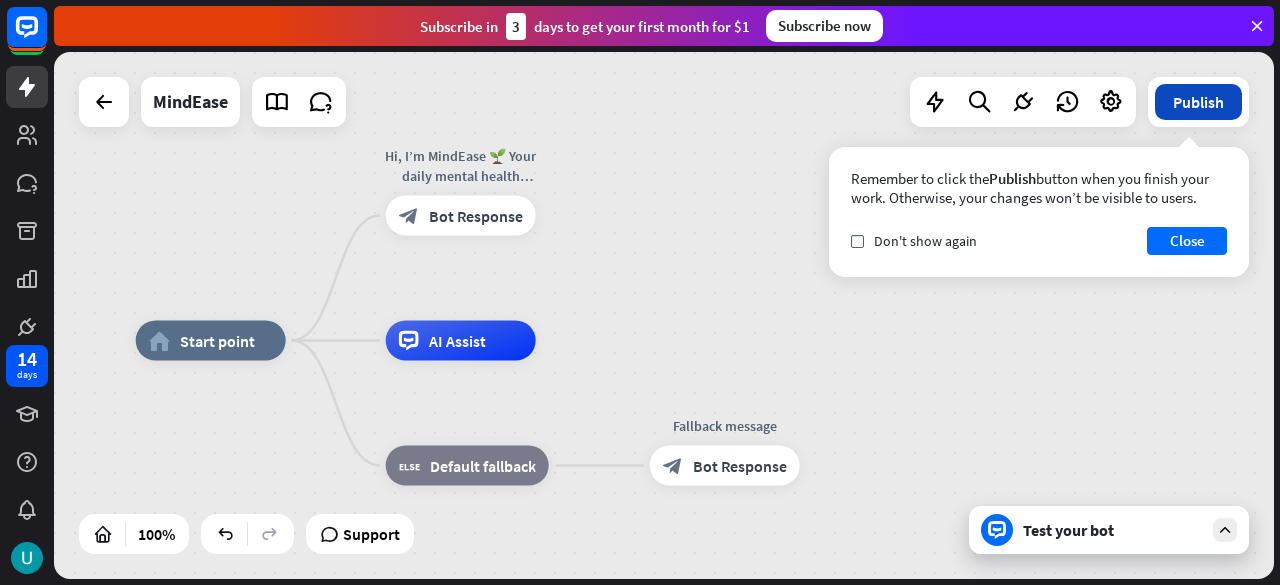 click on "Publish" at bounding box center (1198, 102) 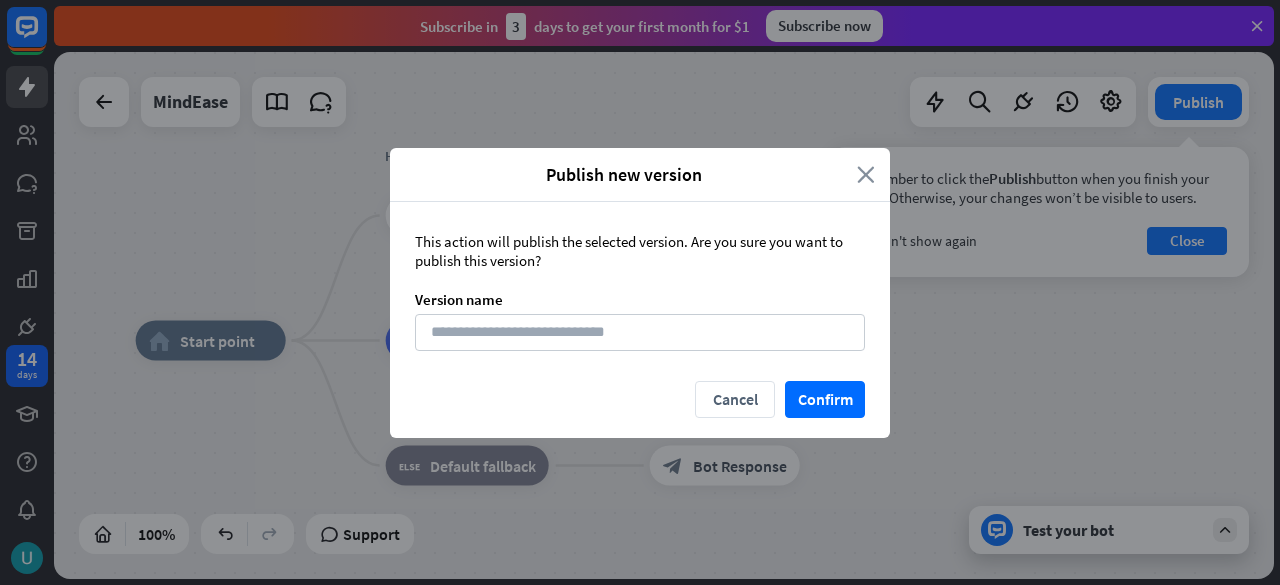 click on "close" at bounding box center [866, 174] 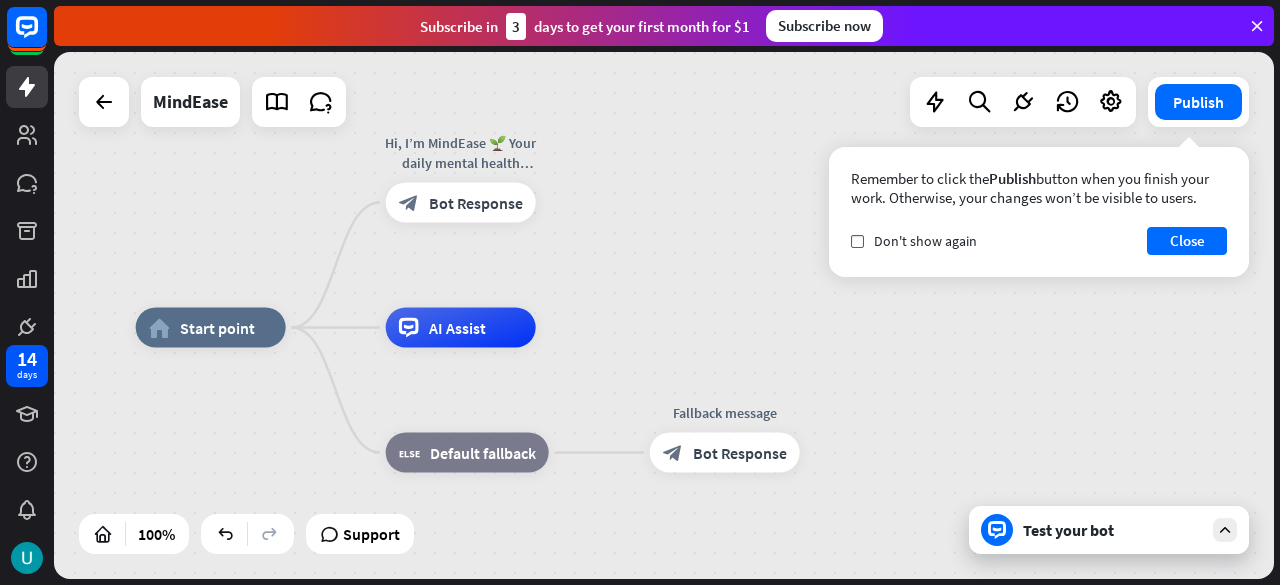 click on "Test your bot" at bounding box center [1109, 530] 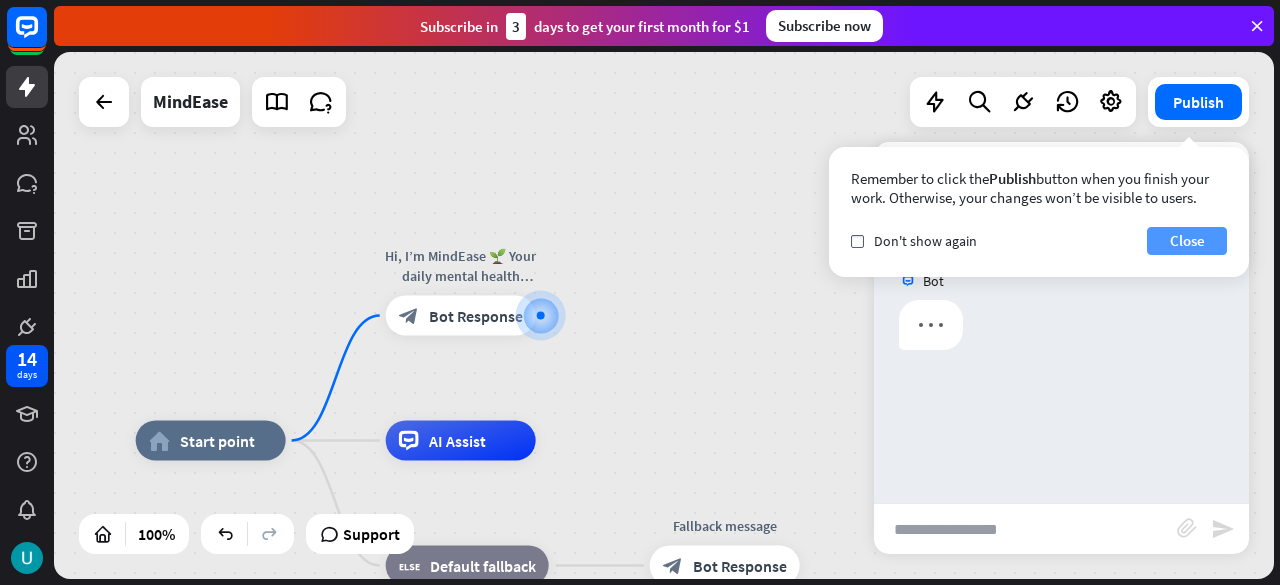 click on "Close" at bounding box center (1187, 241) 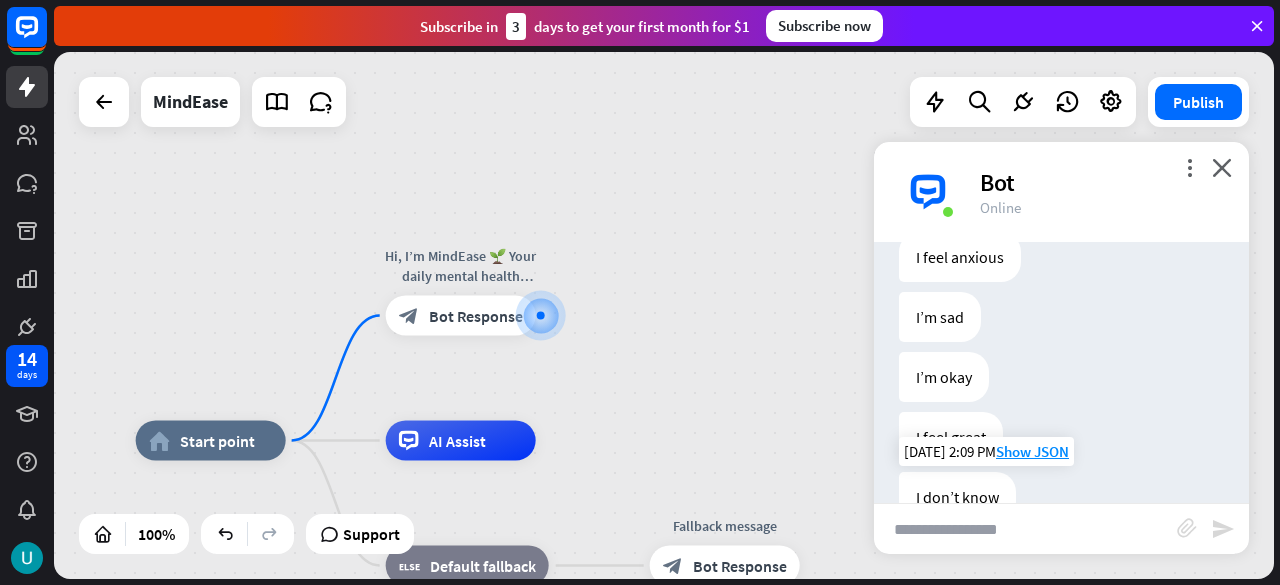 scroll, scrollTop: 66, scrollLeft: 0, axis: vertical 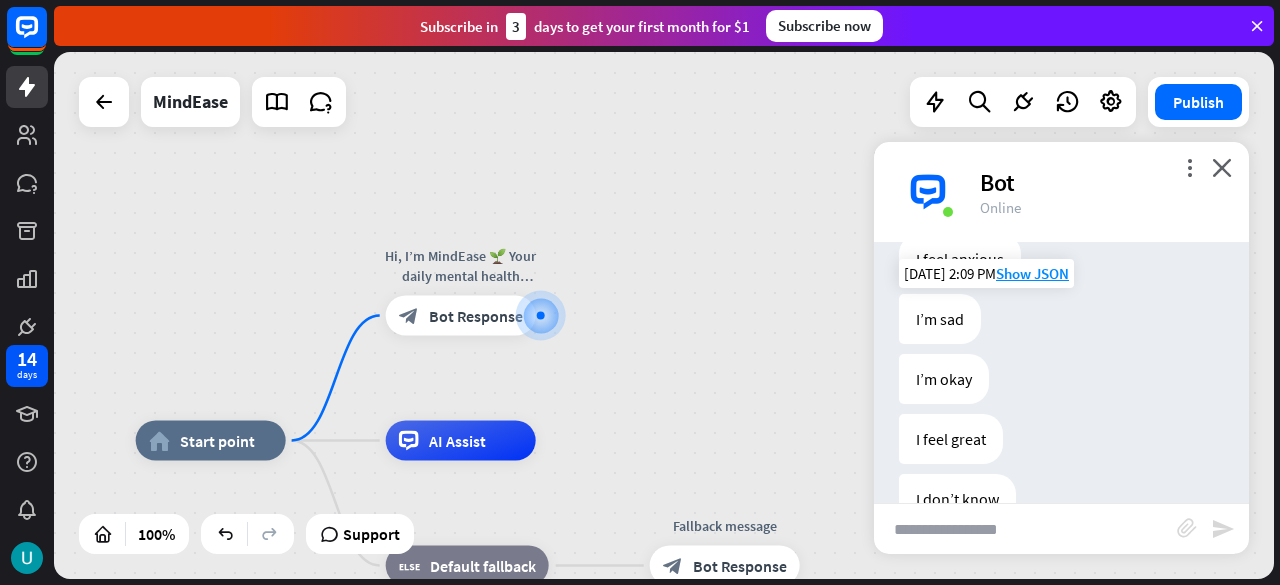 click on "[DATE] 2:09 PM
Show JSON" at bounding box center [986, 273] 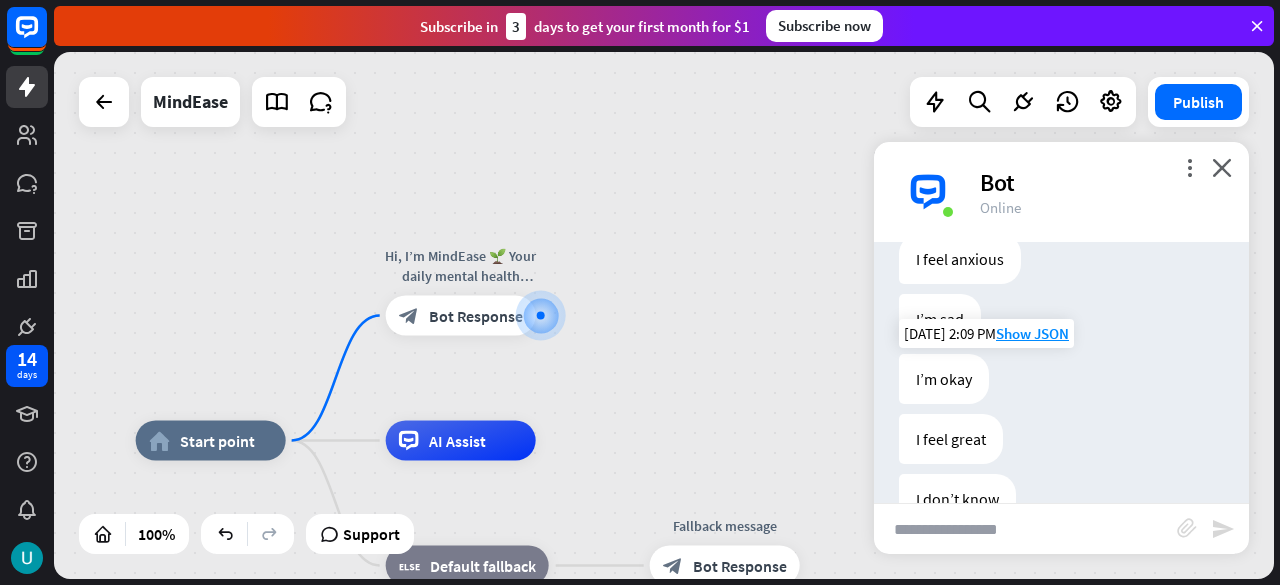 scroll, scrollTop: 171, scrollLeft: 0, axis: vertical 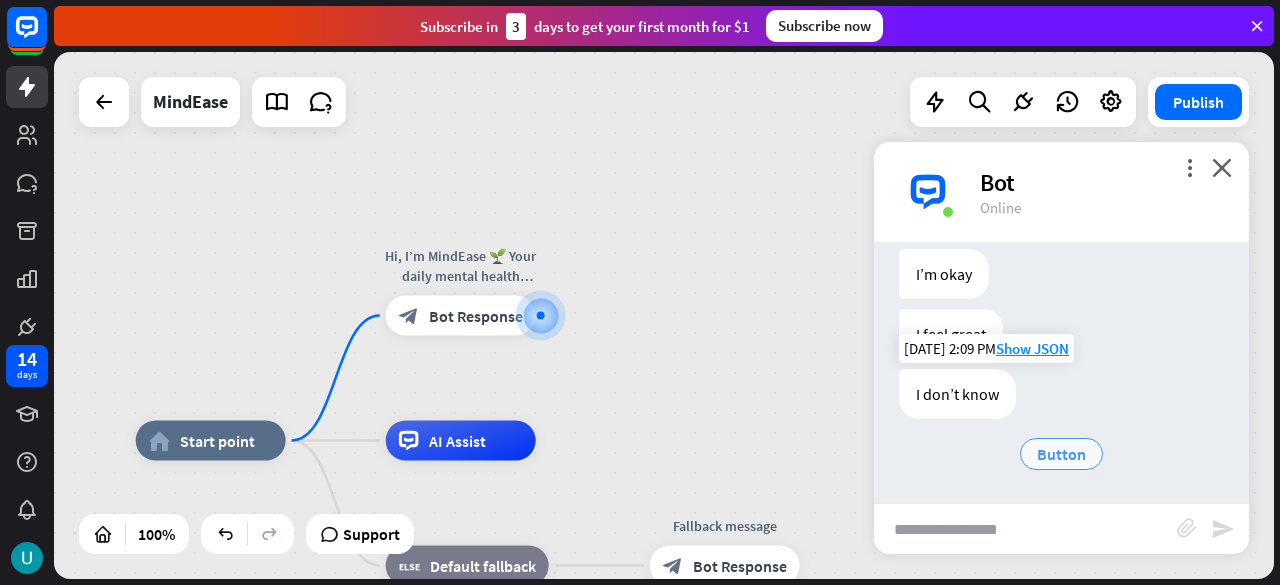 click on "Button" at bounding box center (1061, 454) 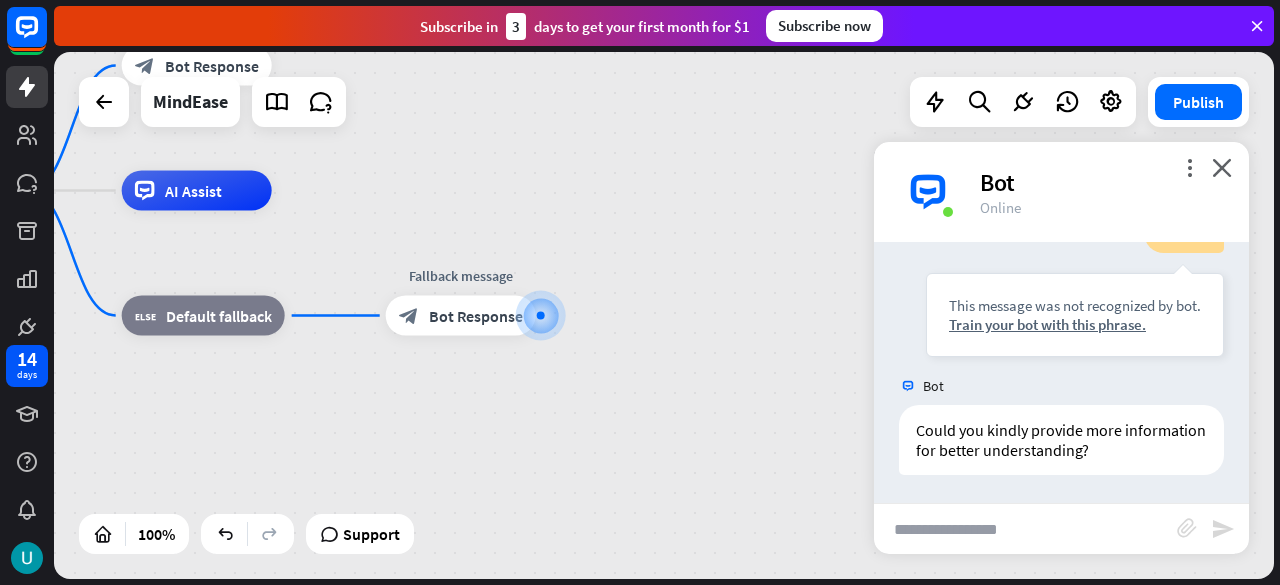 scroll, scrollTop: 434, scrollLeft: 0, axis: vertical 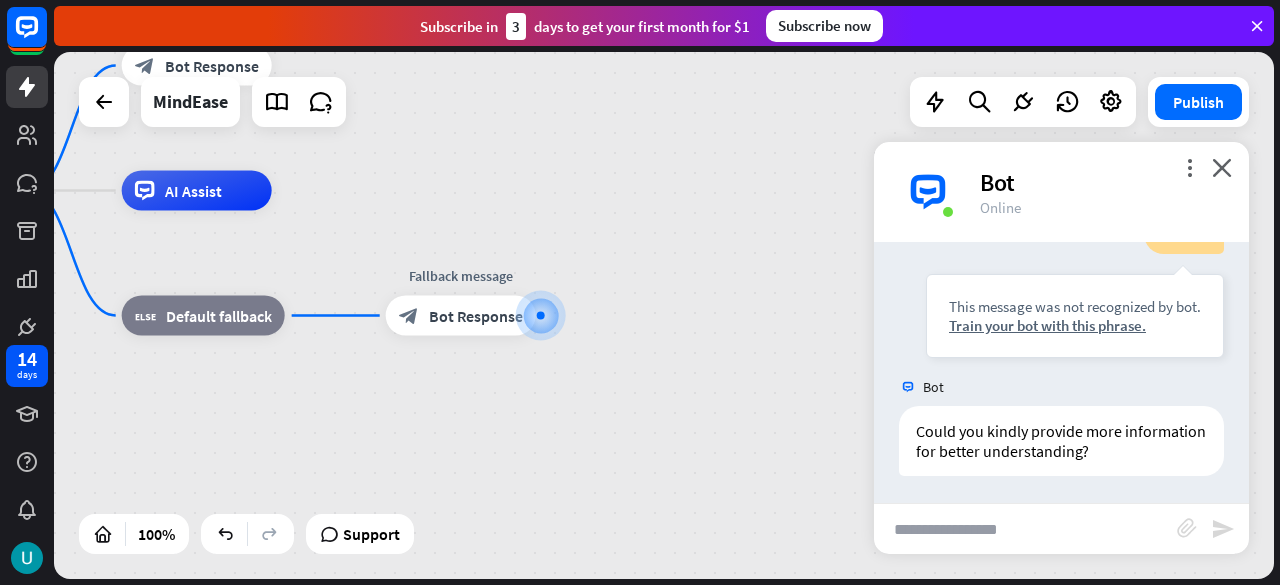 click at bounding box center (1025, 529) 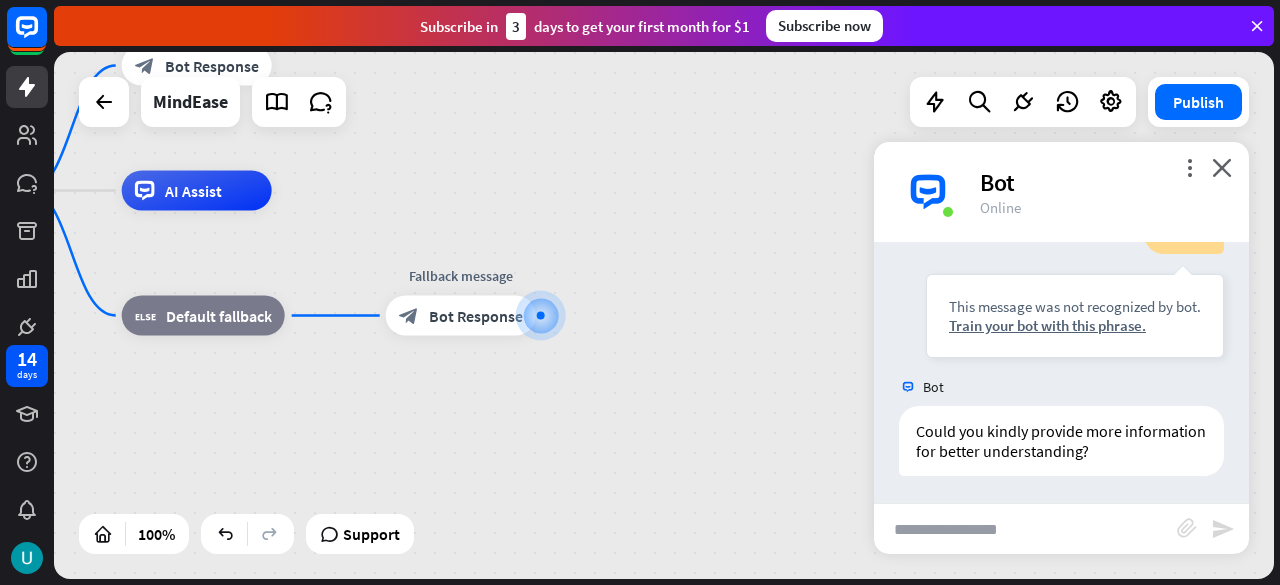 scroll, scrollTop: 0, scrollLeft: 0, axis: both 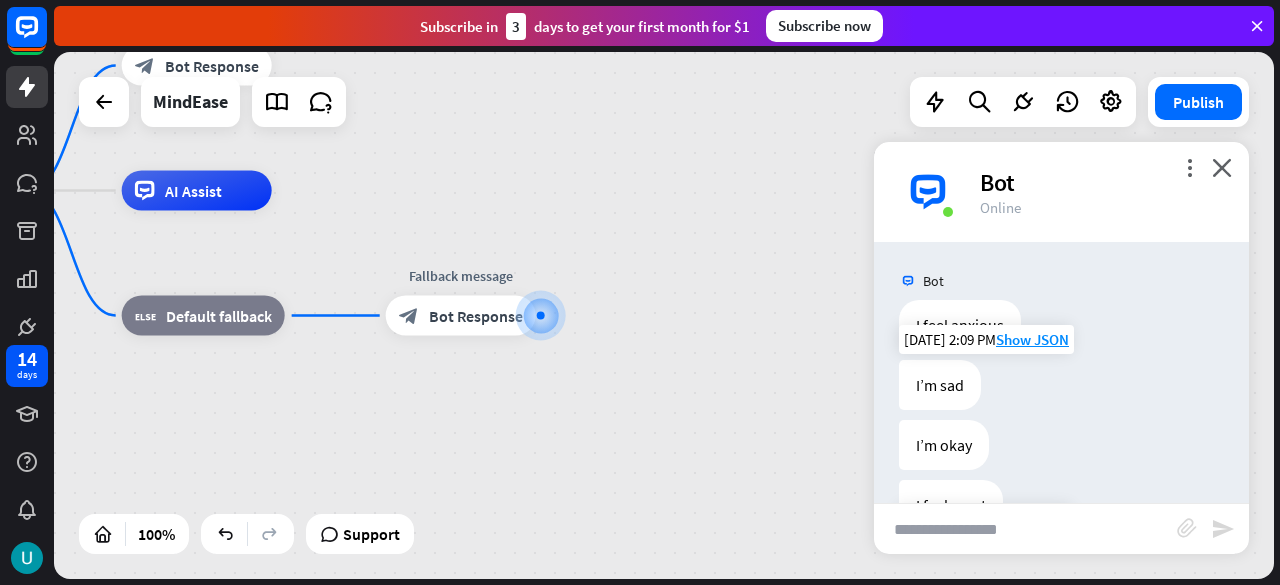 click on "I’m sad" at bounding box center (940, 385) 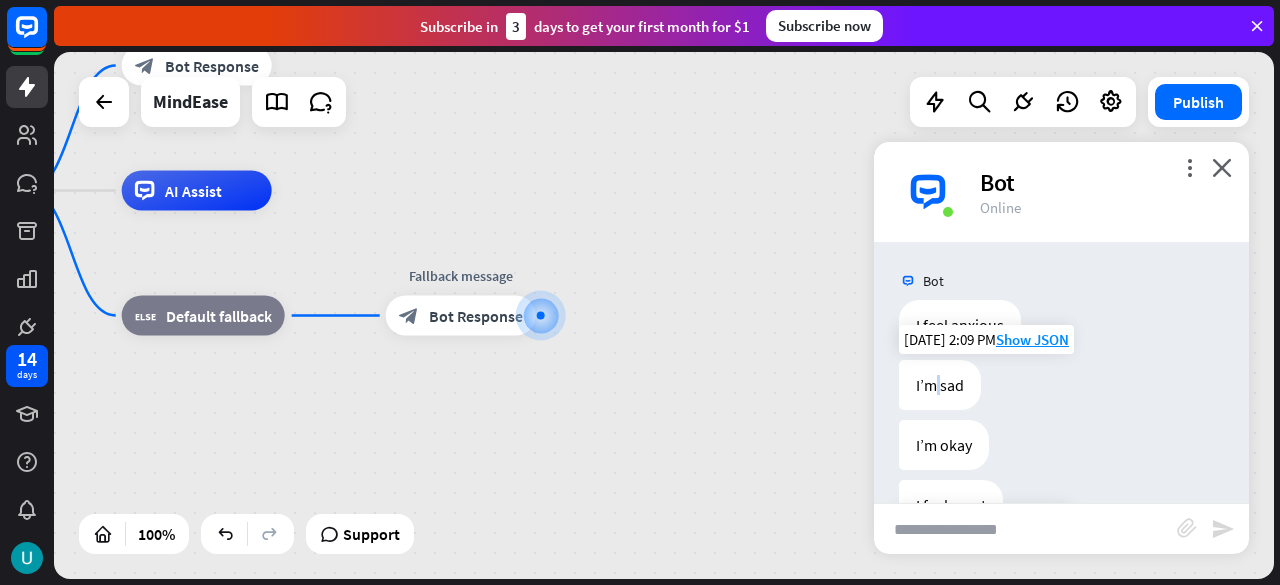 click on "I’m sad" at bounding box center [940, 385] 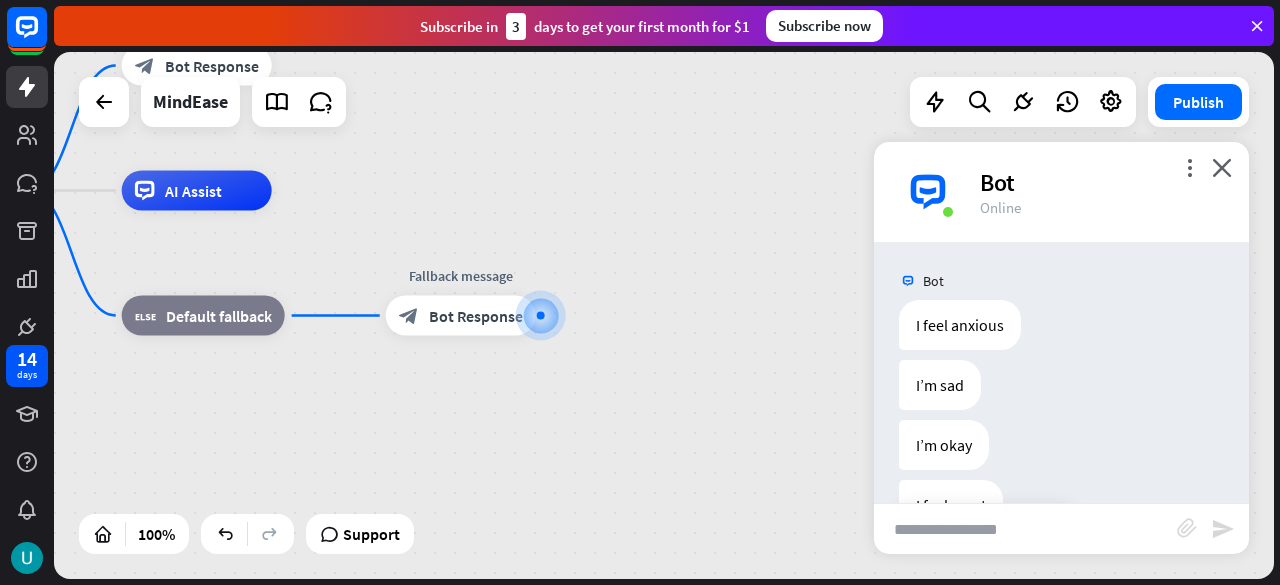 click at bounding box center (1025, 529) 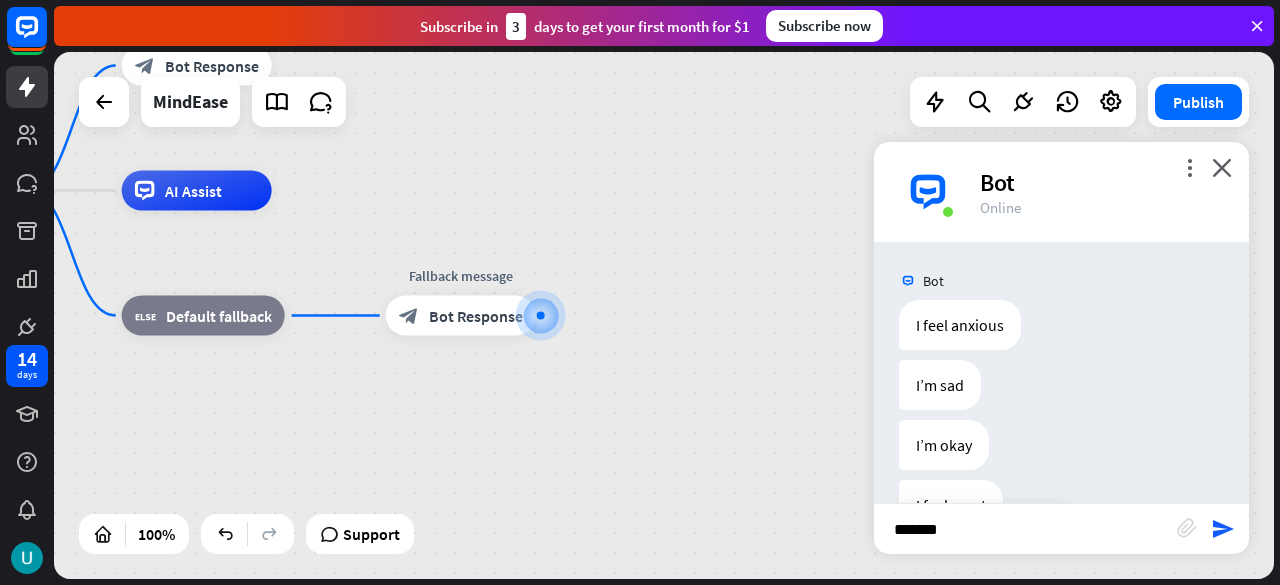 type on "********" 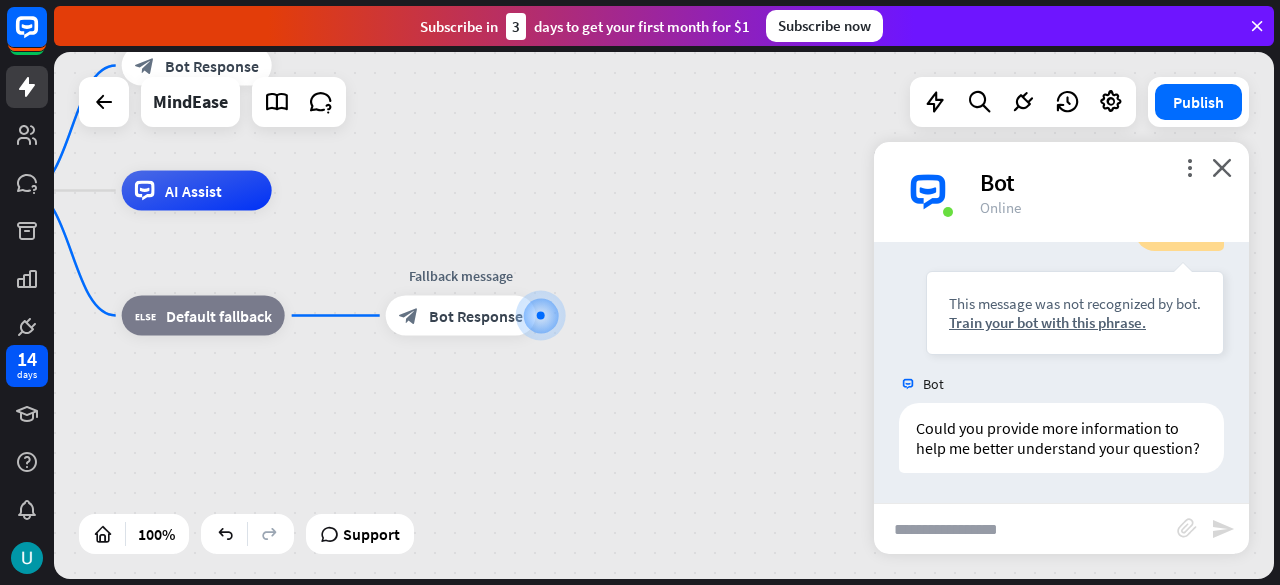 scroll, scrollTop: 774, scrollLeft: 0, axis: vertical 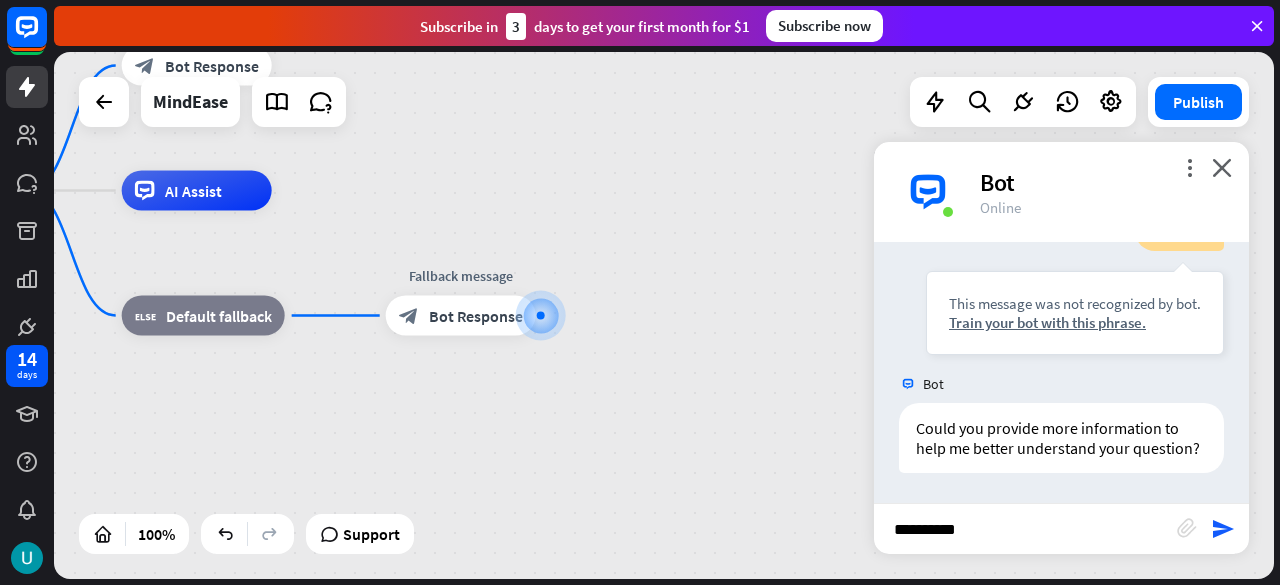 type on "**********" 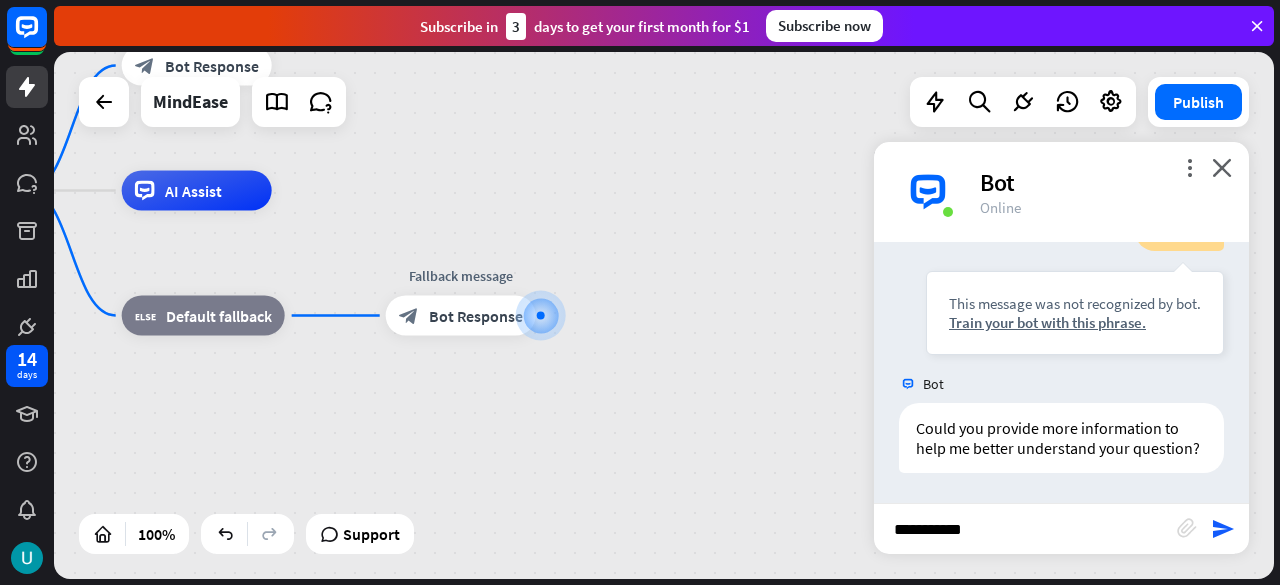 type 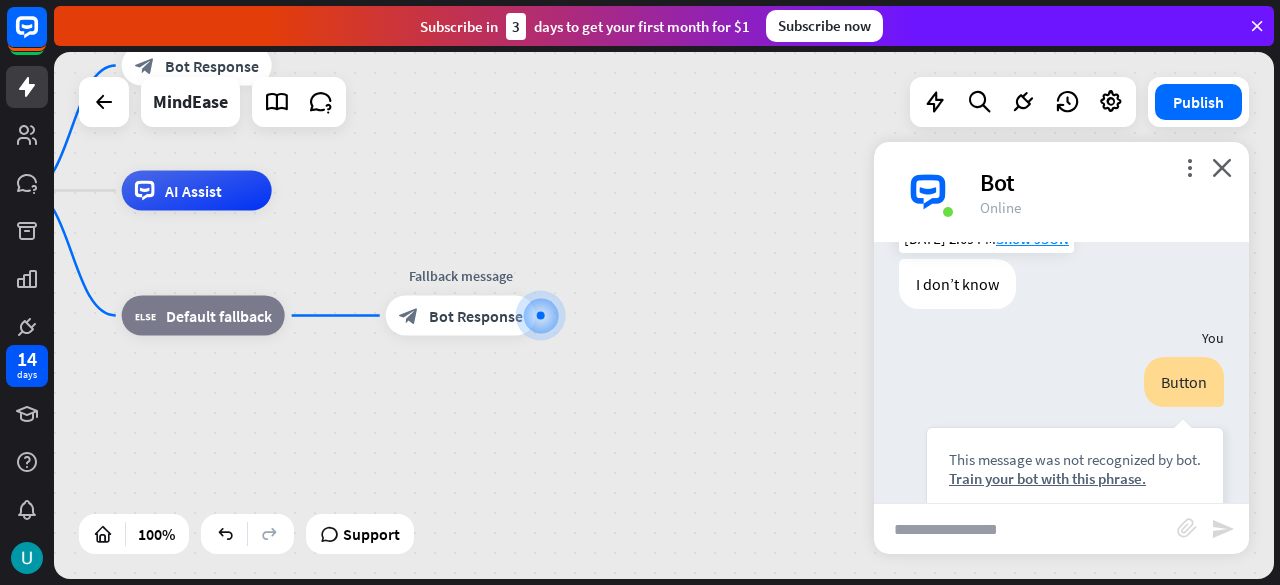 scroll, scrollTop: 0, scrollLeft: 0, axis: both 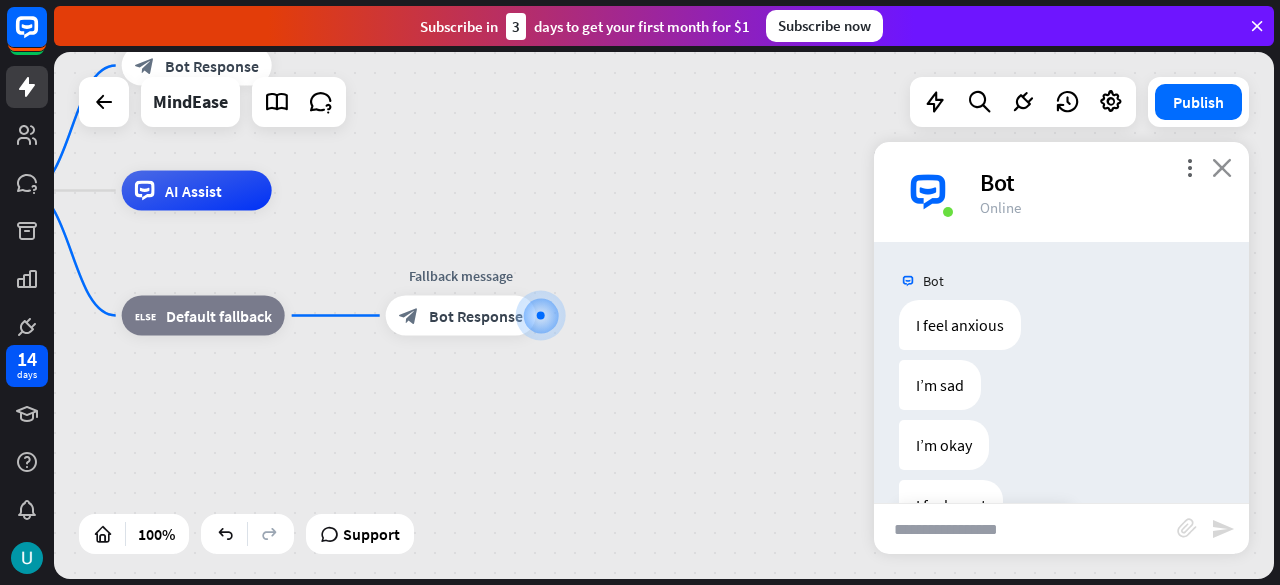 click on "close" at bounding box center [1222, 167] 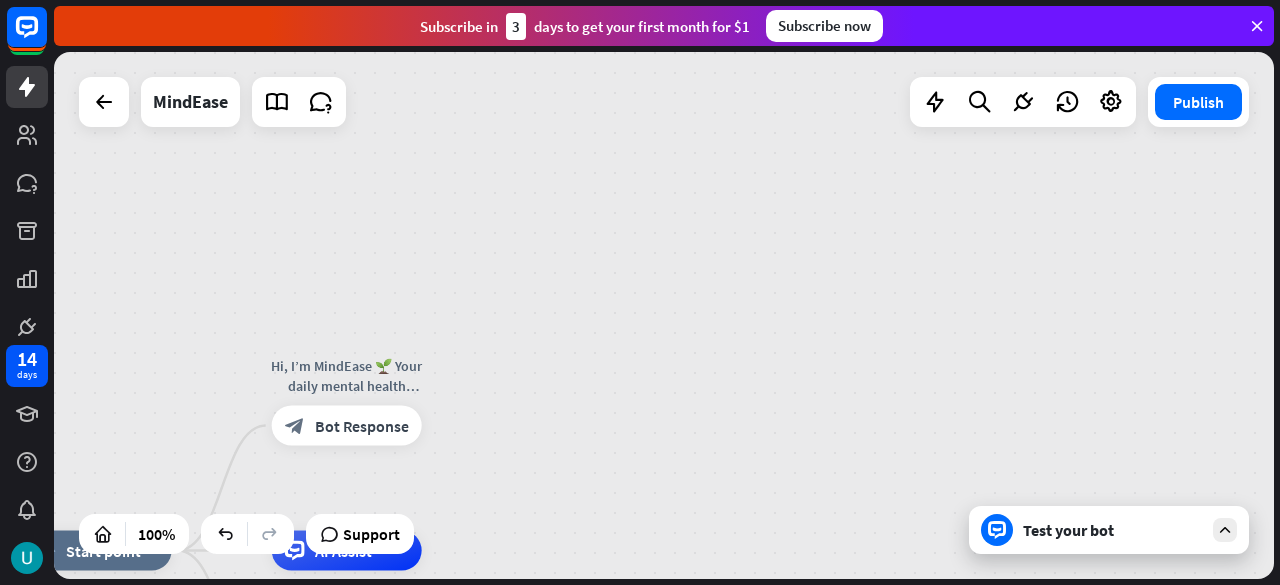 click on "home_2   Start point                 Hi, I’m MindEase 🌱 Your daily mental health companion.   How are you feeling [DATE]? You can type how you feel or choose one of   block_bot_response   Bot Response                     AI Assist                   block_fallback   Default fallback                 Fallback message   block_bot_response   Bot Response" at bounding box center [664, 315] 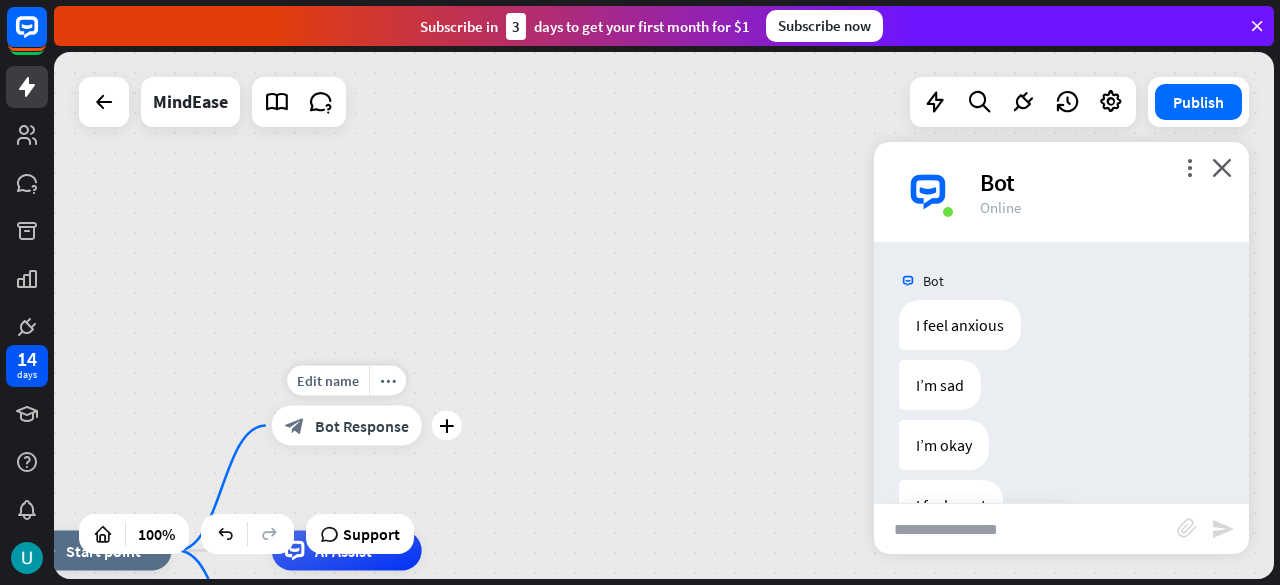 click on "Bot Response" at bounding box center (362, 426) 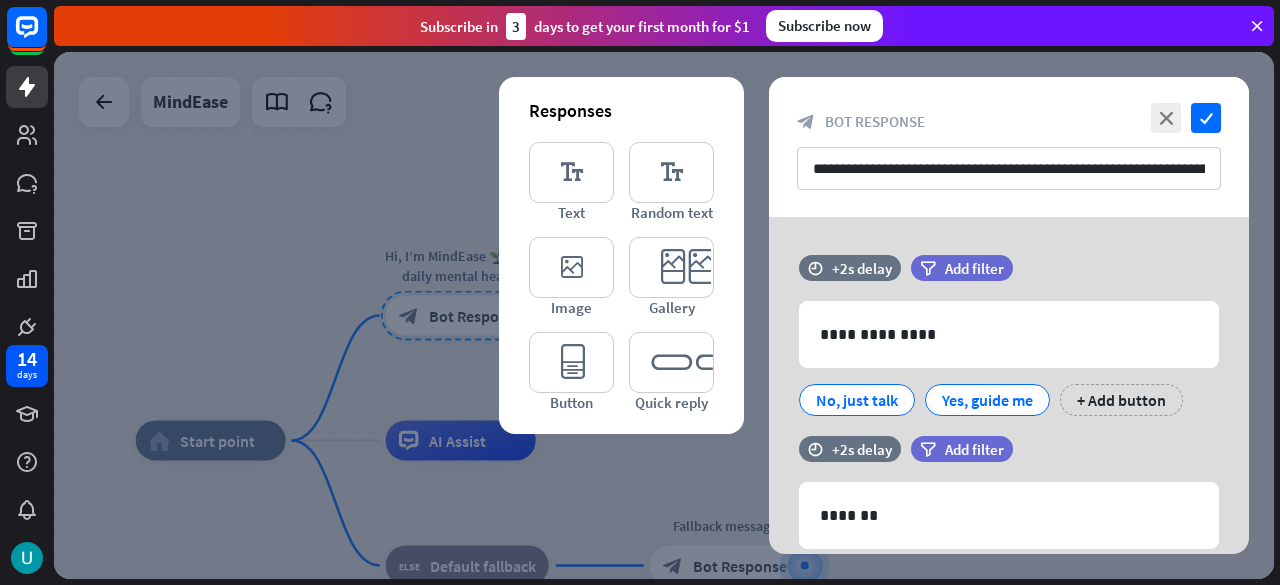 click at bounding box center [664, 315] 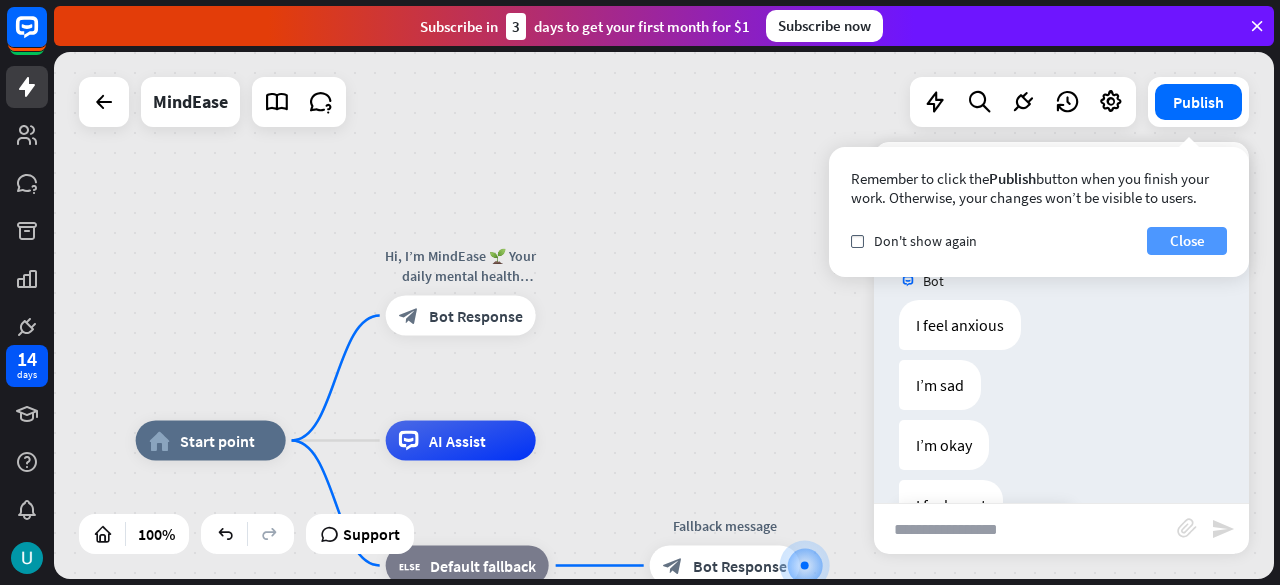 click on "Close" at bounding box center (1187, 241) 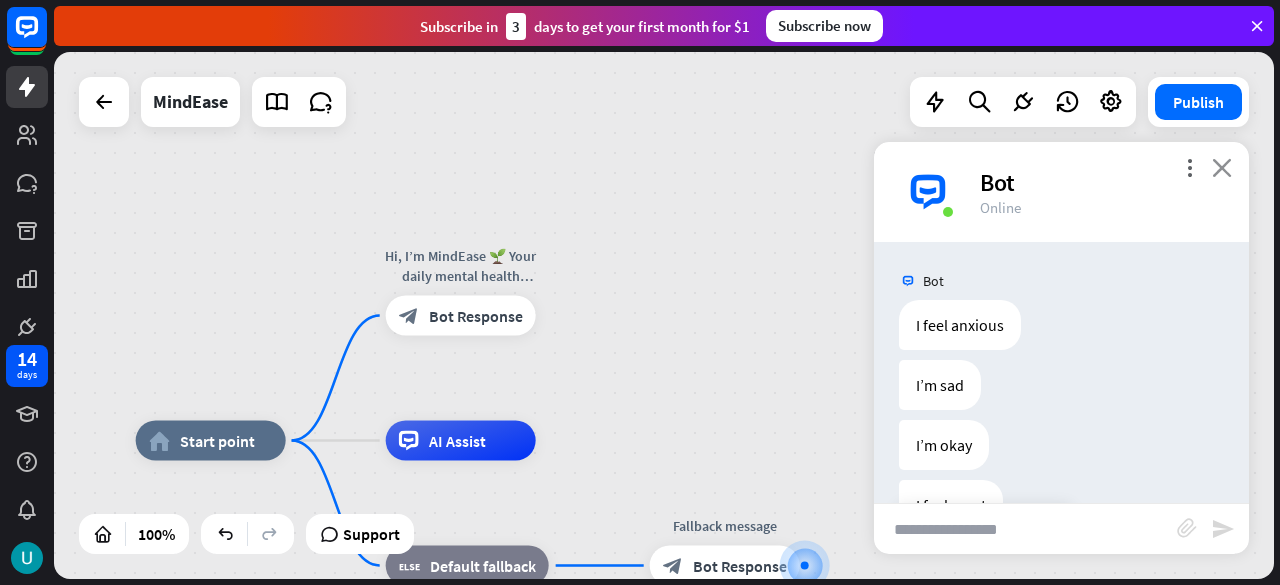 click on "close" at bounding box center [1222, 167] 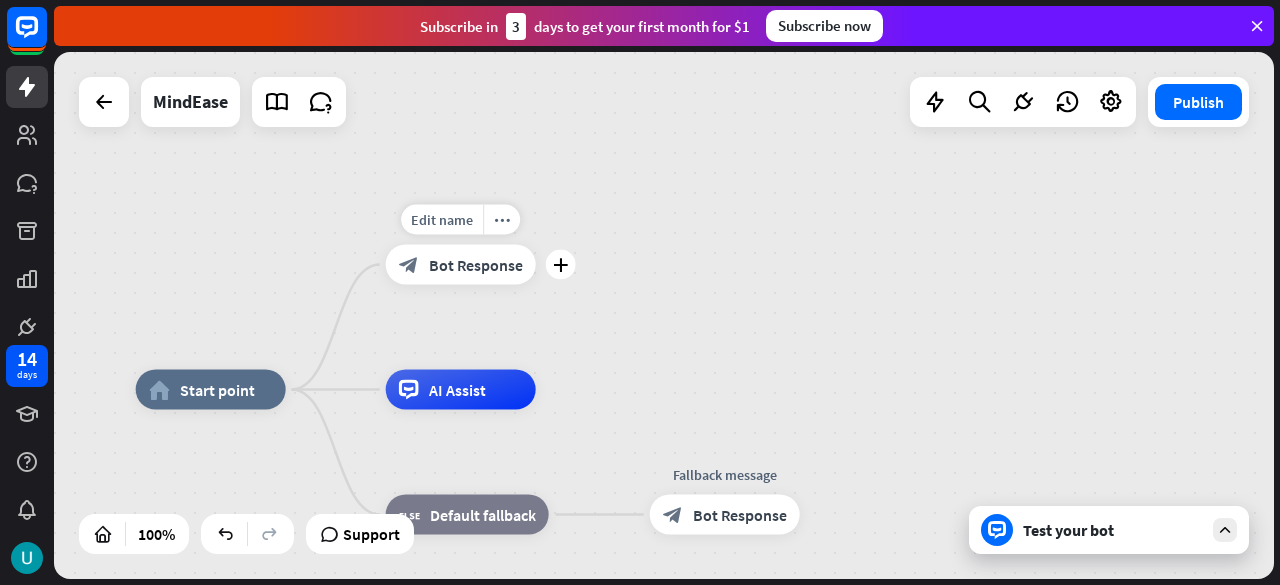click on "Edit name   more_horiz         plus     block_bot_response   Bot Response" at bounding box center [461, 265] 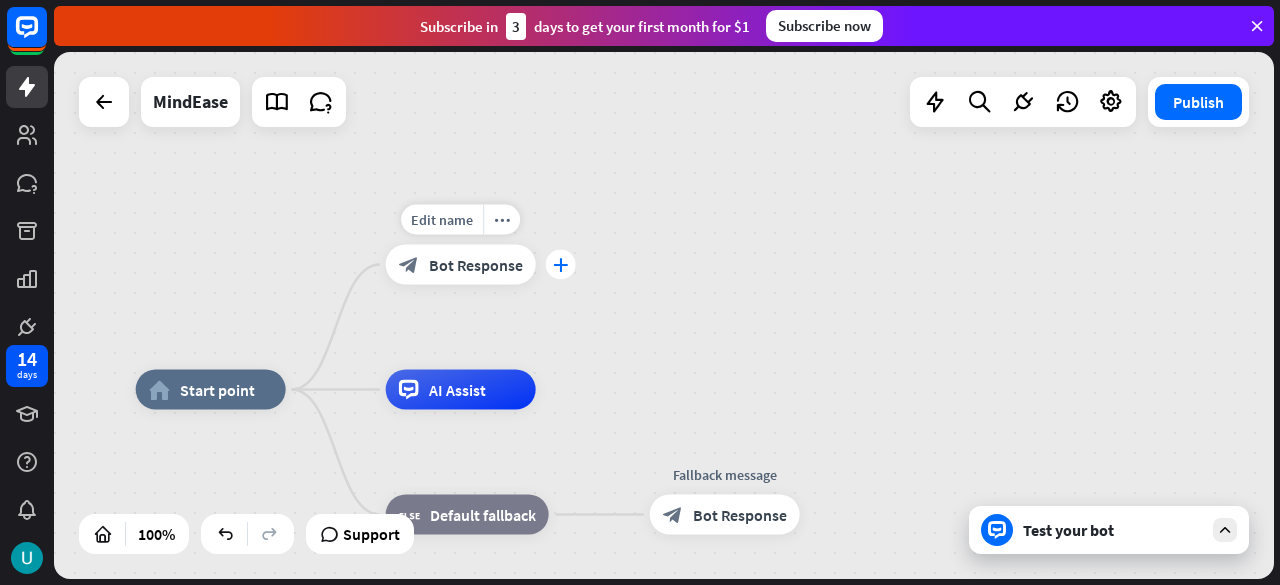 click on "plus" at bounding box center [560, 265] 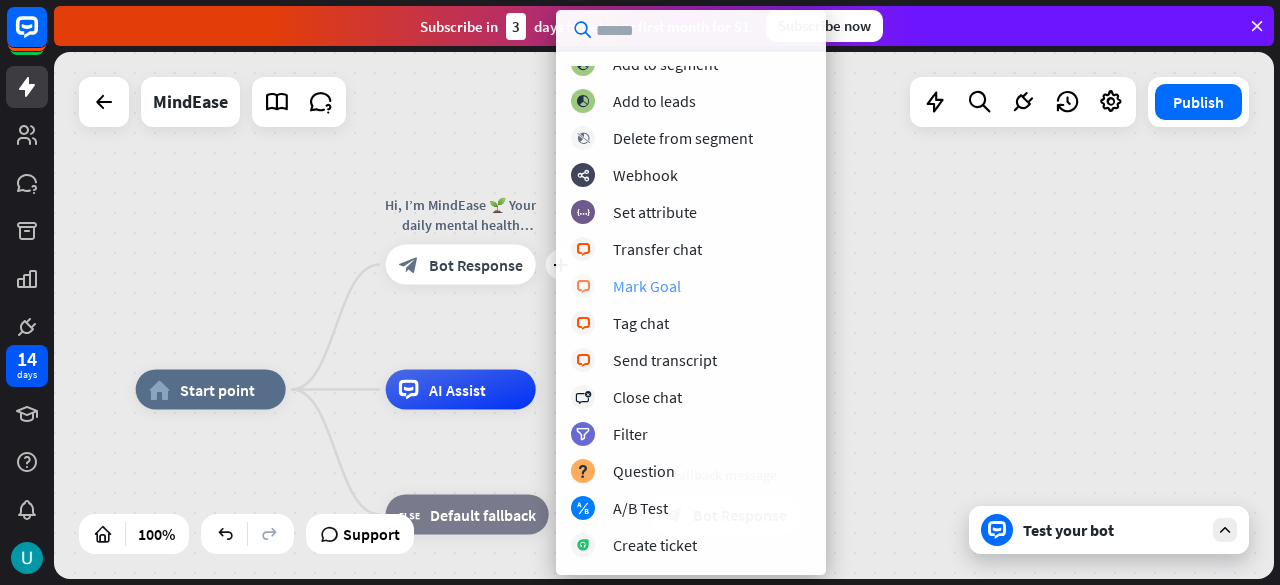 scroll, scrollTop: 310, scrollLeft: 0, axis: vertical 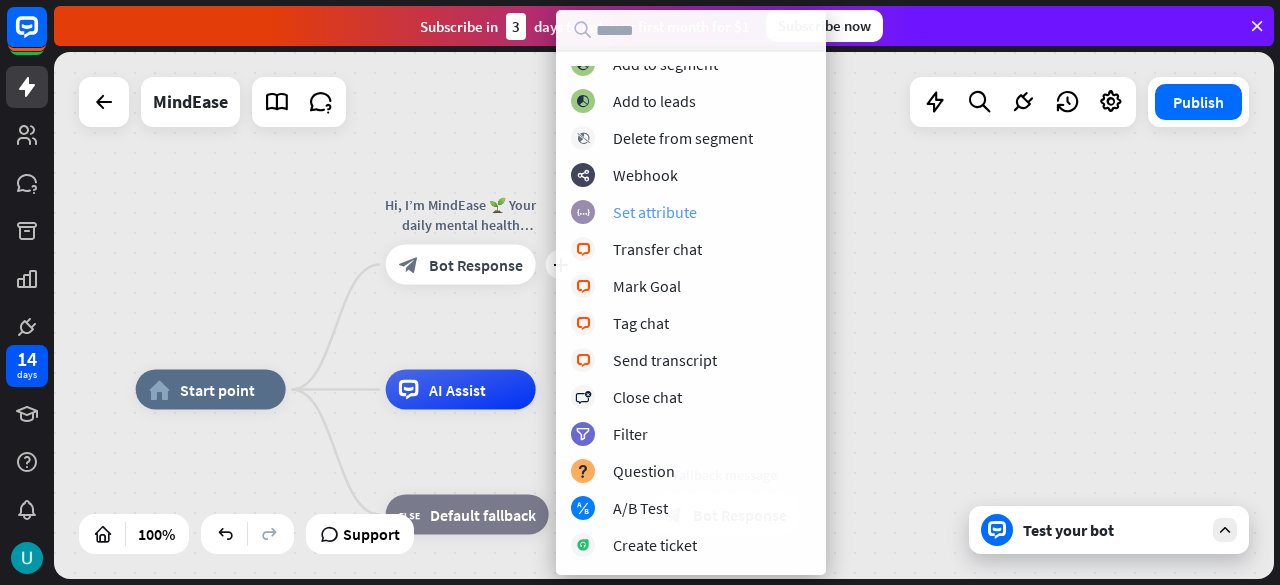 click on "Set attribute" at bounding box center (655, 212) 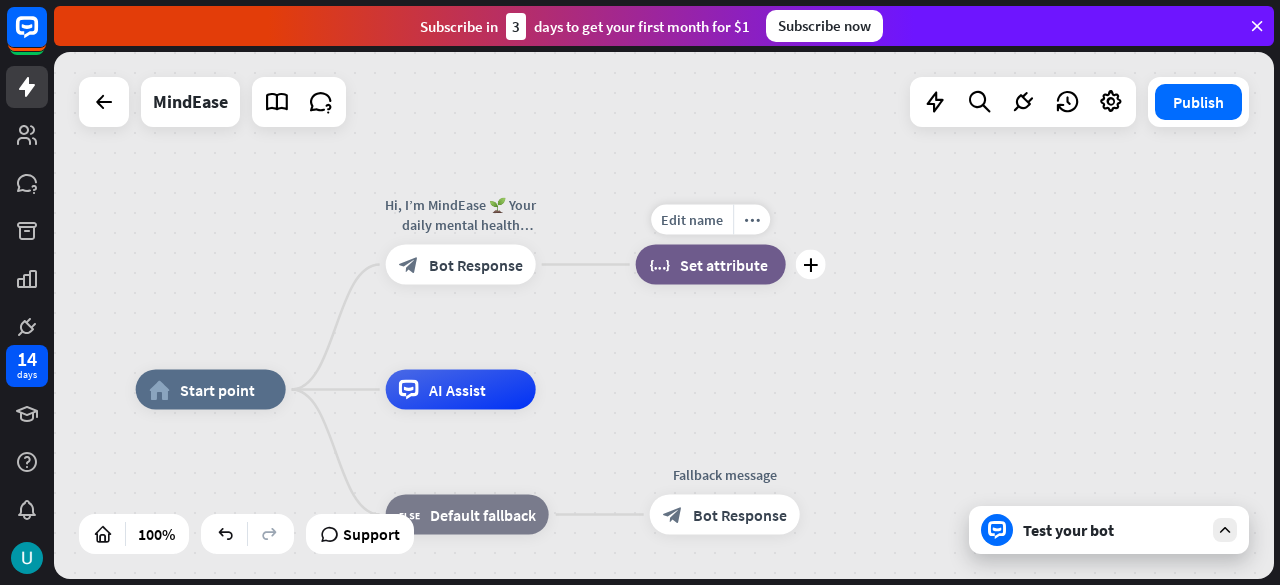click on "block_set_attribute   Set attribute" at bounding box center [711, 265] 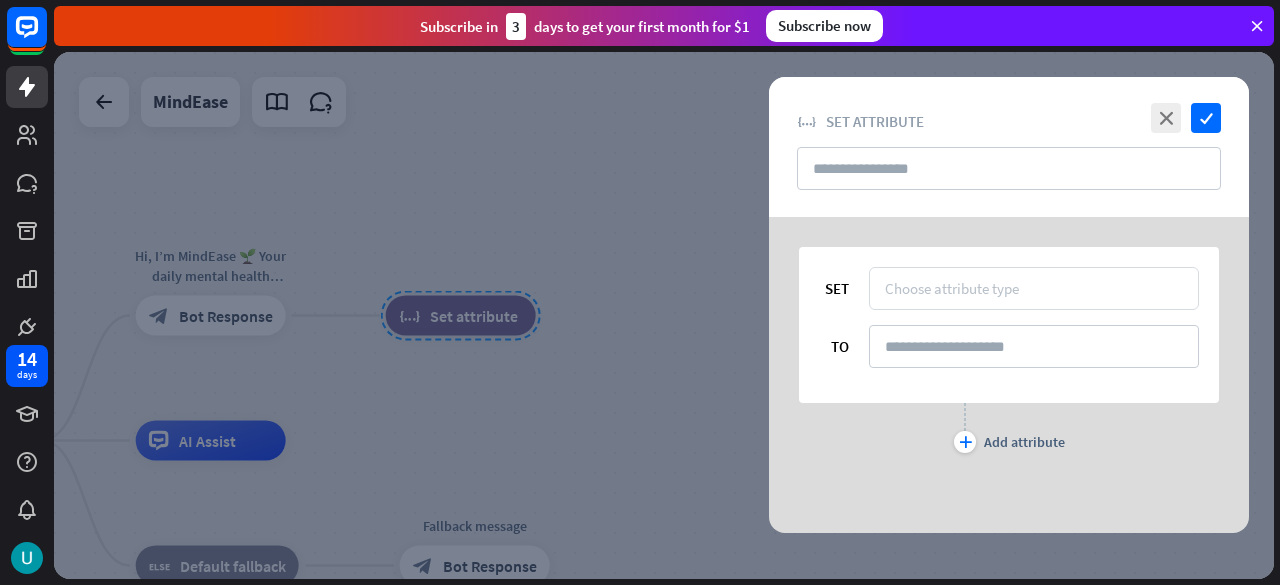 click on "Choose attribute type" at bounding box center [1034, 288] 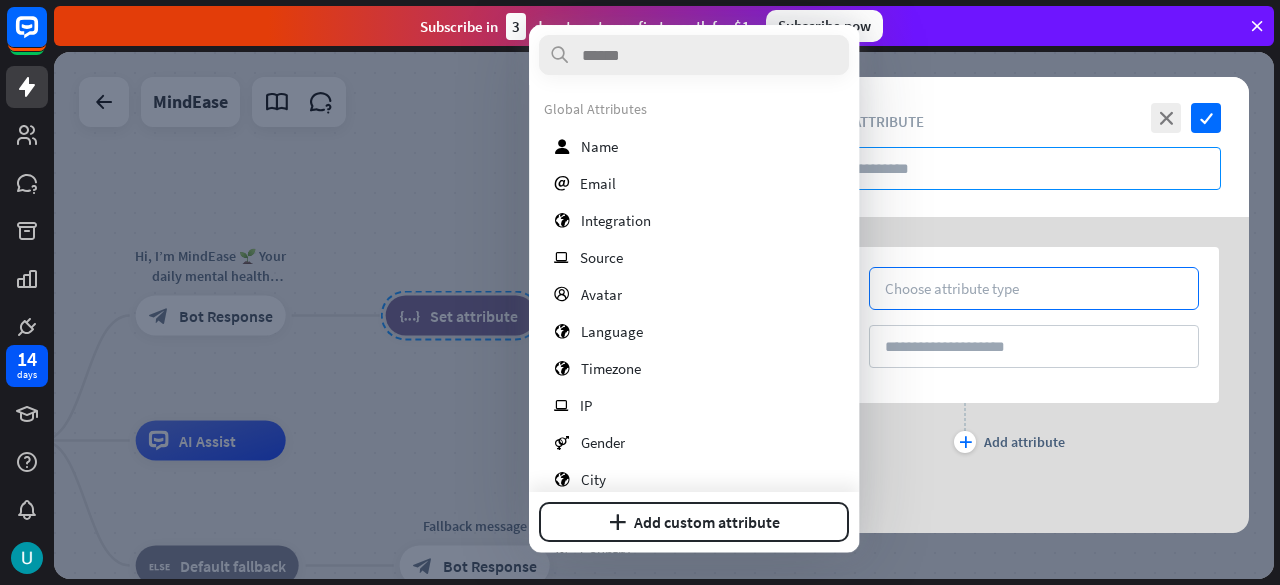 click at bounding box center (1009, 168) 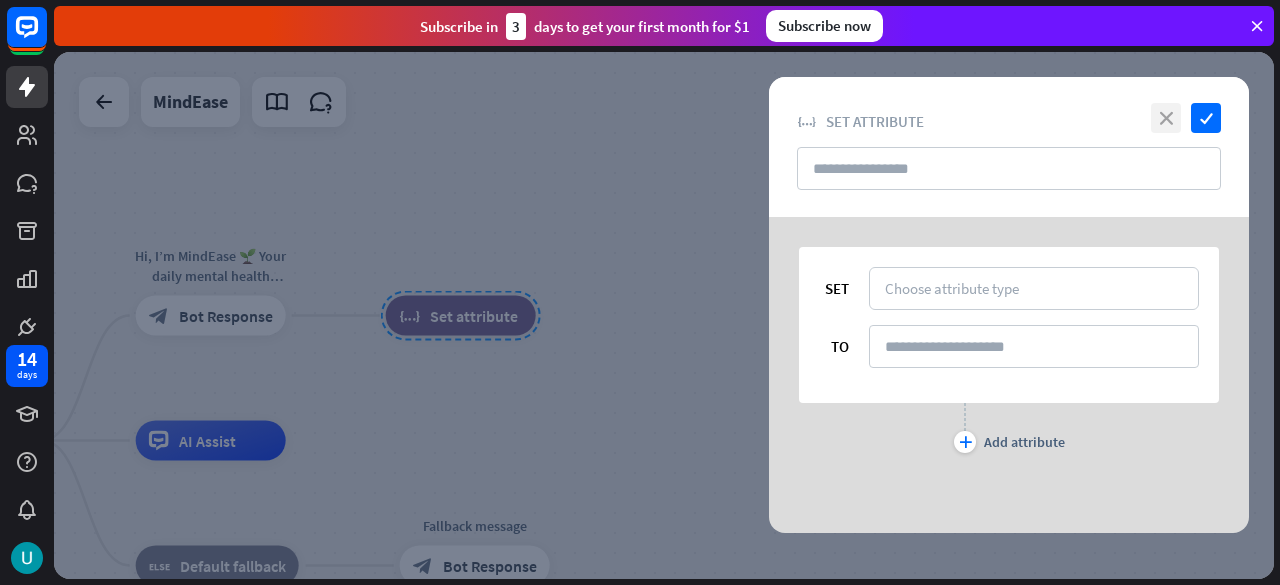 click on "close" at bounding box center (1166, 118) 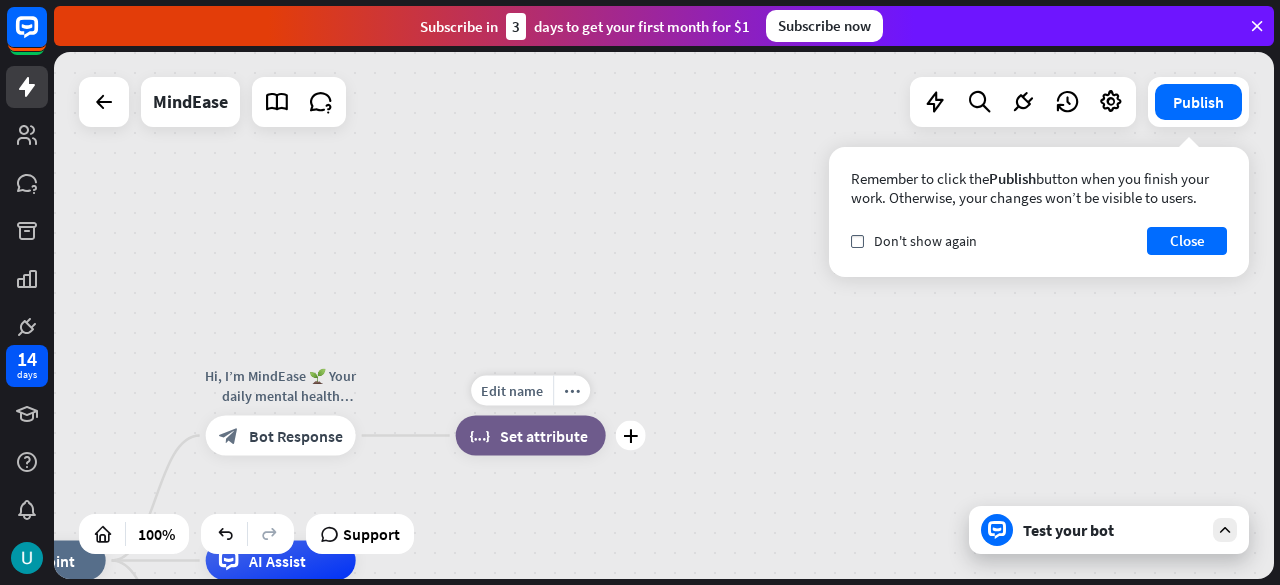 drag, startPoint x: 413, startPoint y: 265, endPoint x: 507, endPoint y: 406, distance: 169.4609 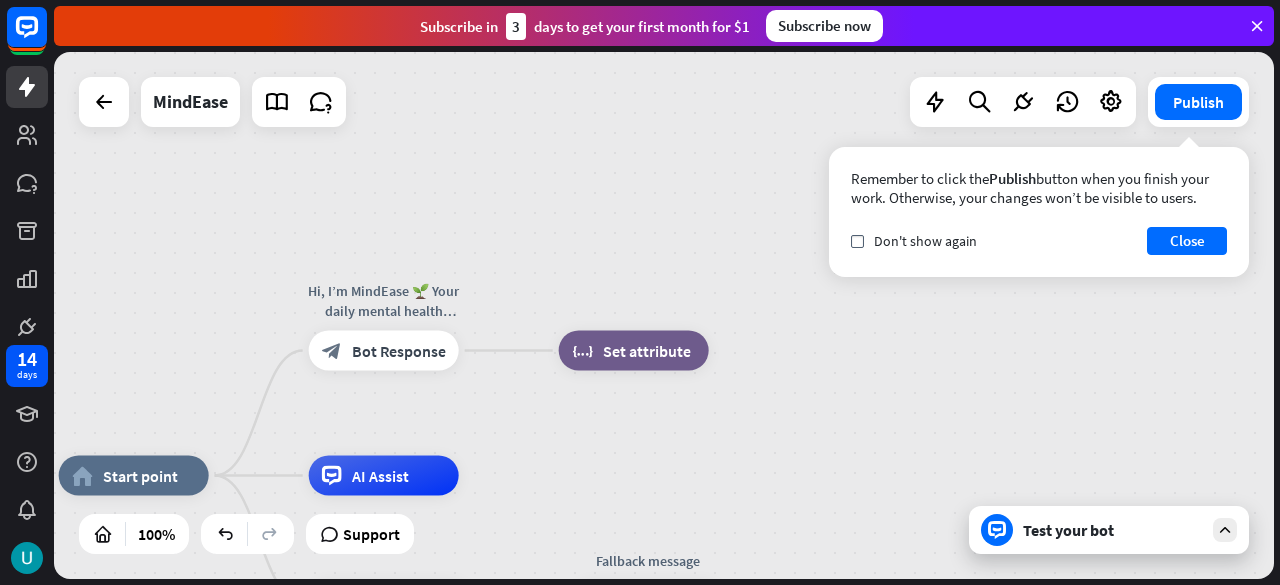 click on "home_2   Start point                 Hi, I’m MindEase 🌱 Your daily mental health companion.   How are you feeling [DATE]? You can type how you feel or choose one of   block_bot_response   Bot Response                   block_set_attribute   Set attribute                     AI Assist                   block_fallback   Default fallback                 Fallback message   block_bot_response   Bot Response" at bounding box center [664, 315] 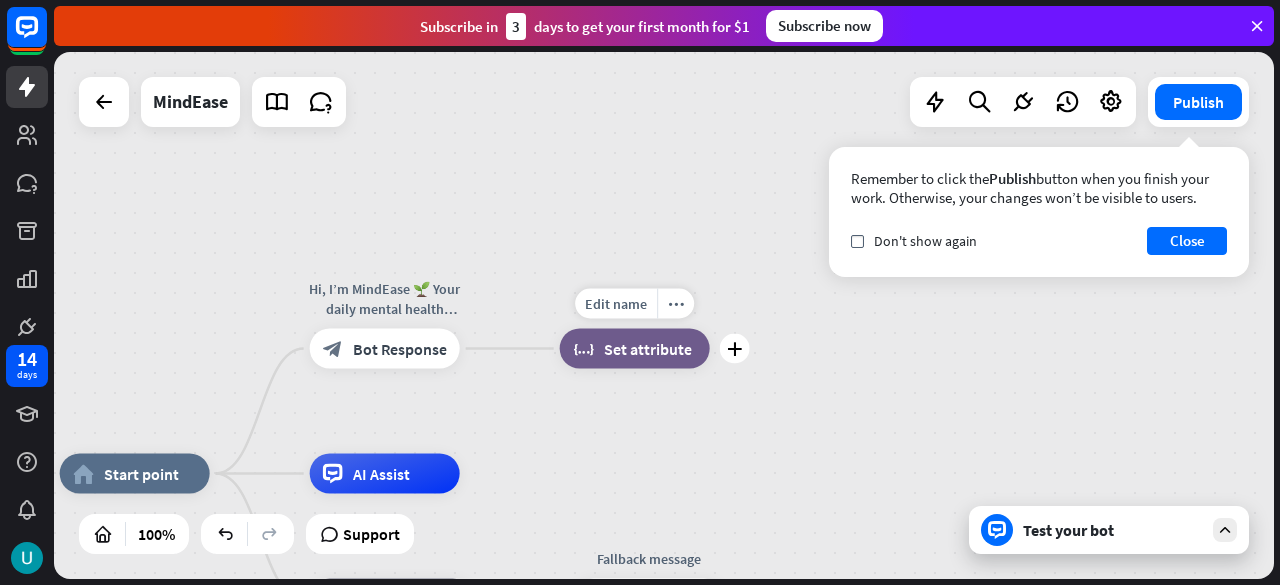 click on "block_set_attribute   Set attribute" at bounding box center (635, 349) 